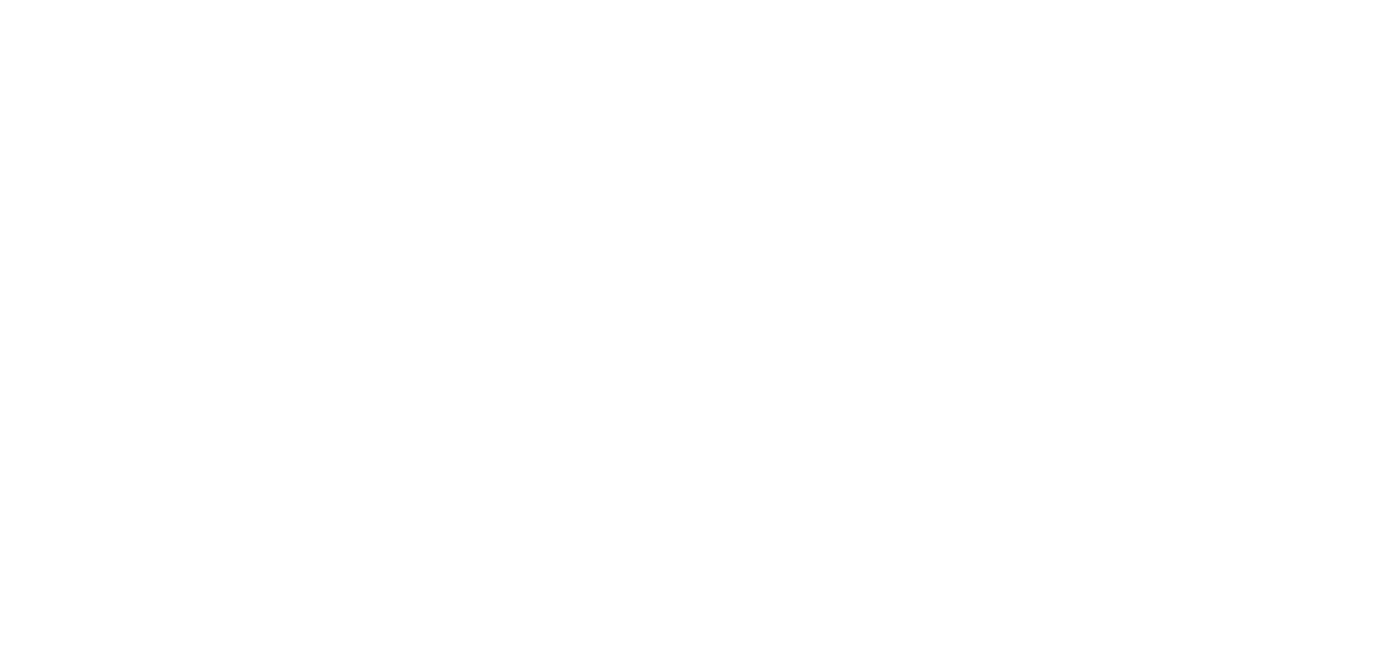 scroll, scrollTop: 0, scrollLeft: 0, axis: both 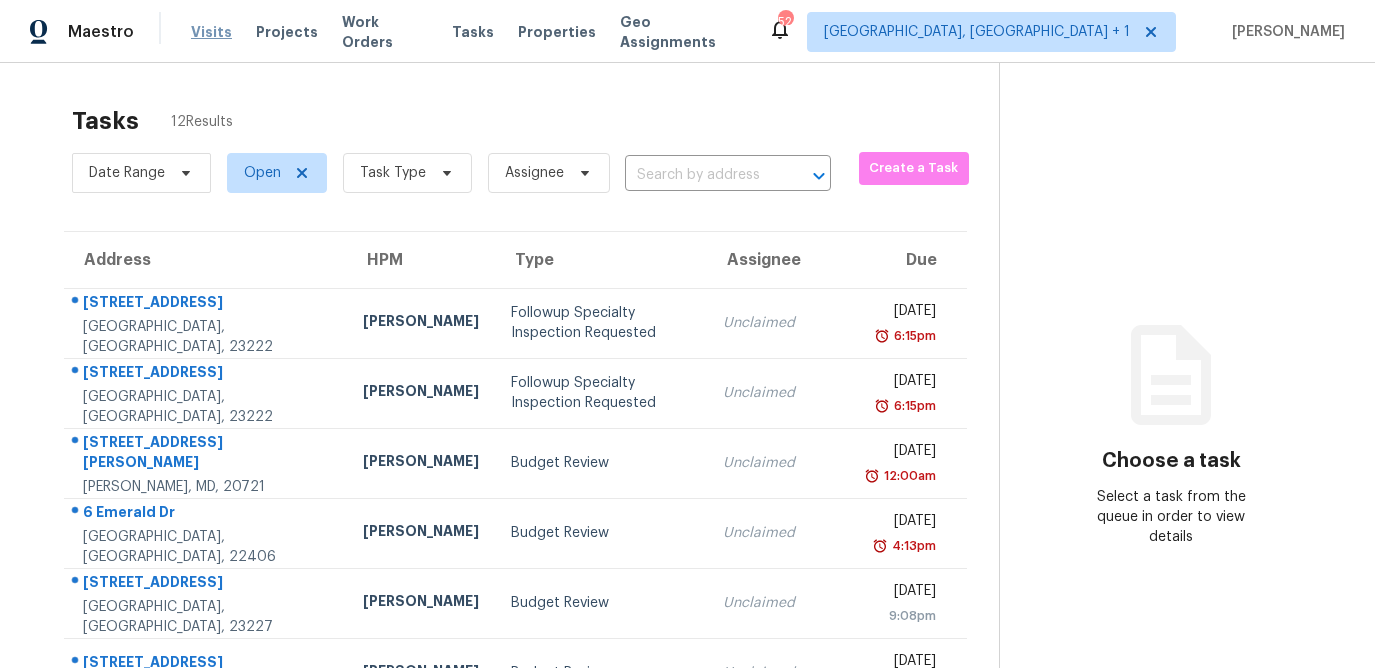 click on "Visits" at bounding box center (211, 32) 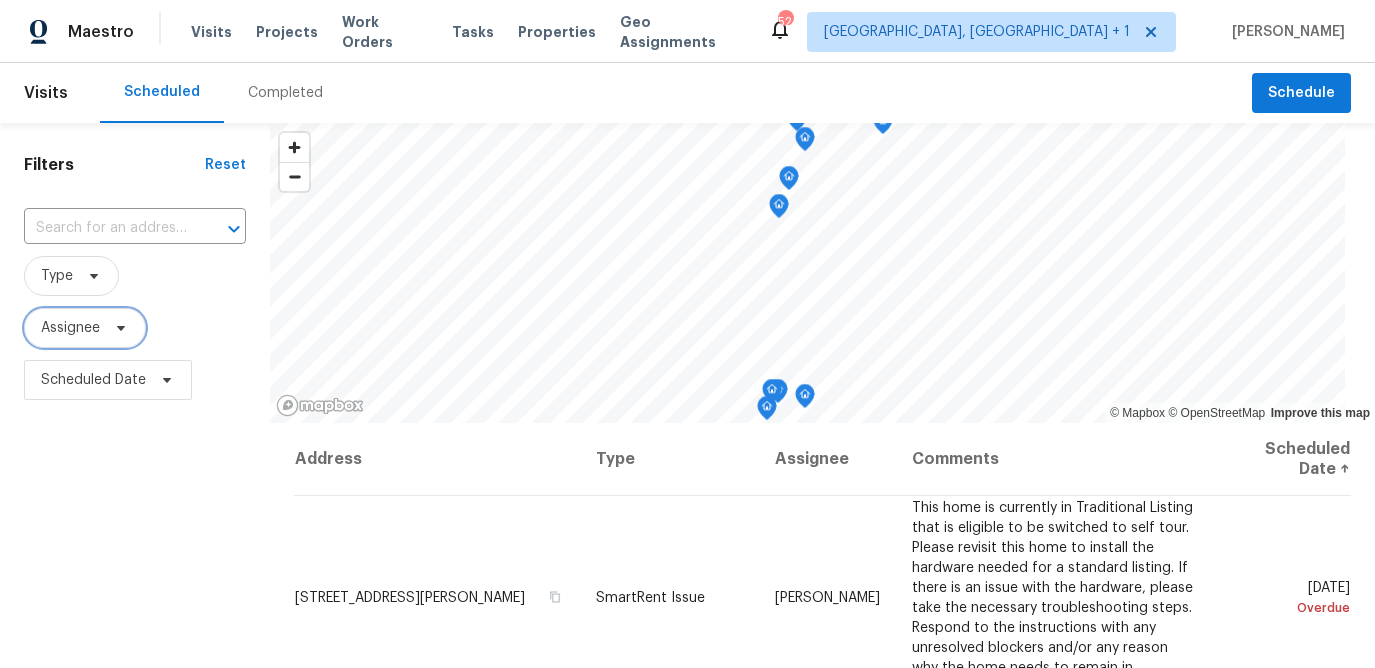 click on "Assignee" at bounding box center [70, 328] 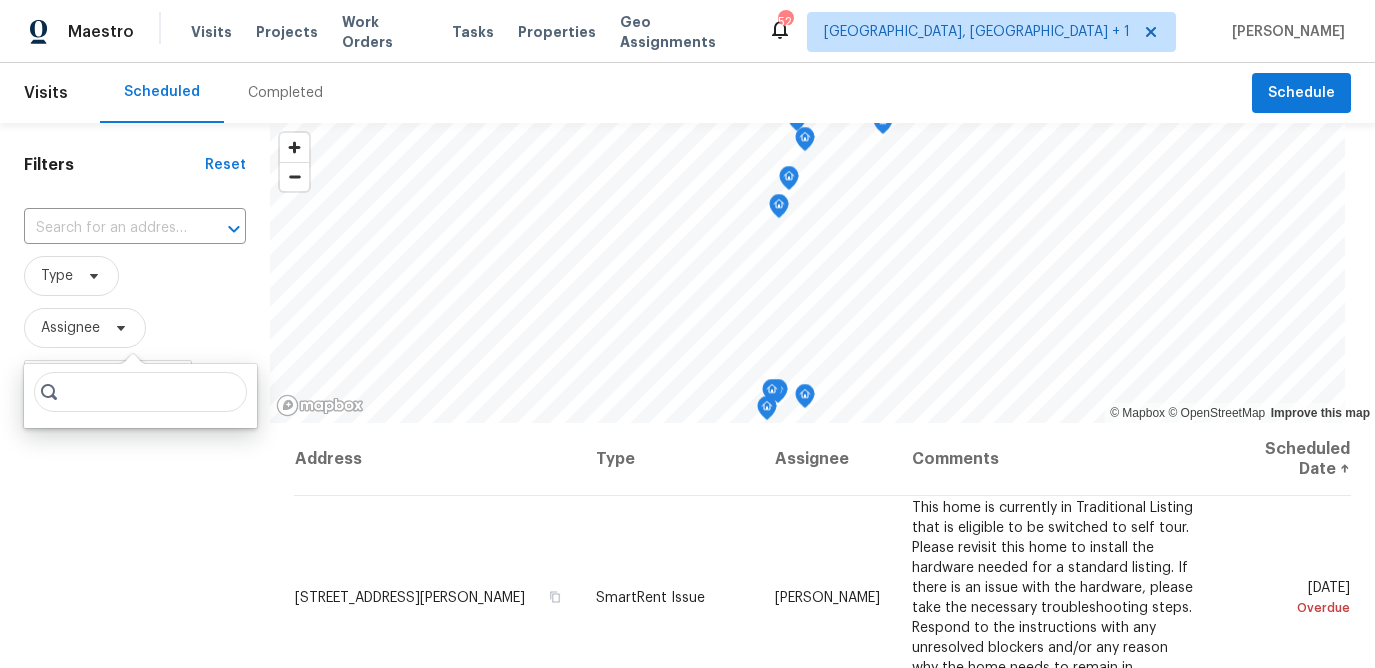 click on "Filters Reset ​ Type Assignee Scheduled Date" at bounding box center [135, 540] 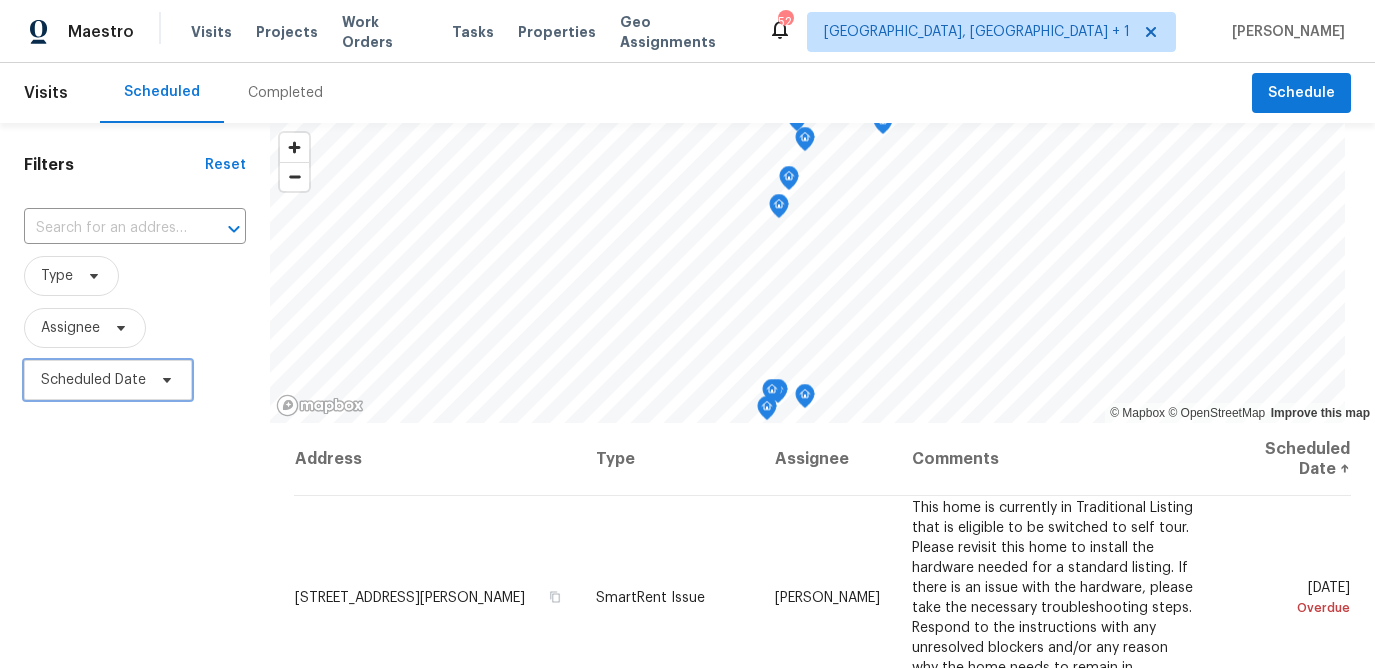 click on "Scheduled Date" at bounding box center (93, 380) 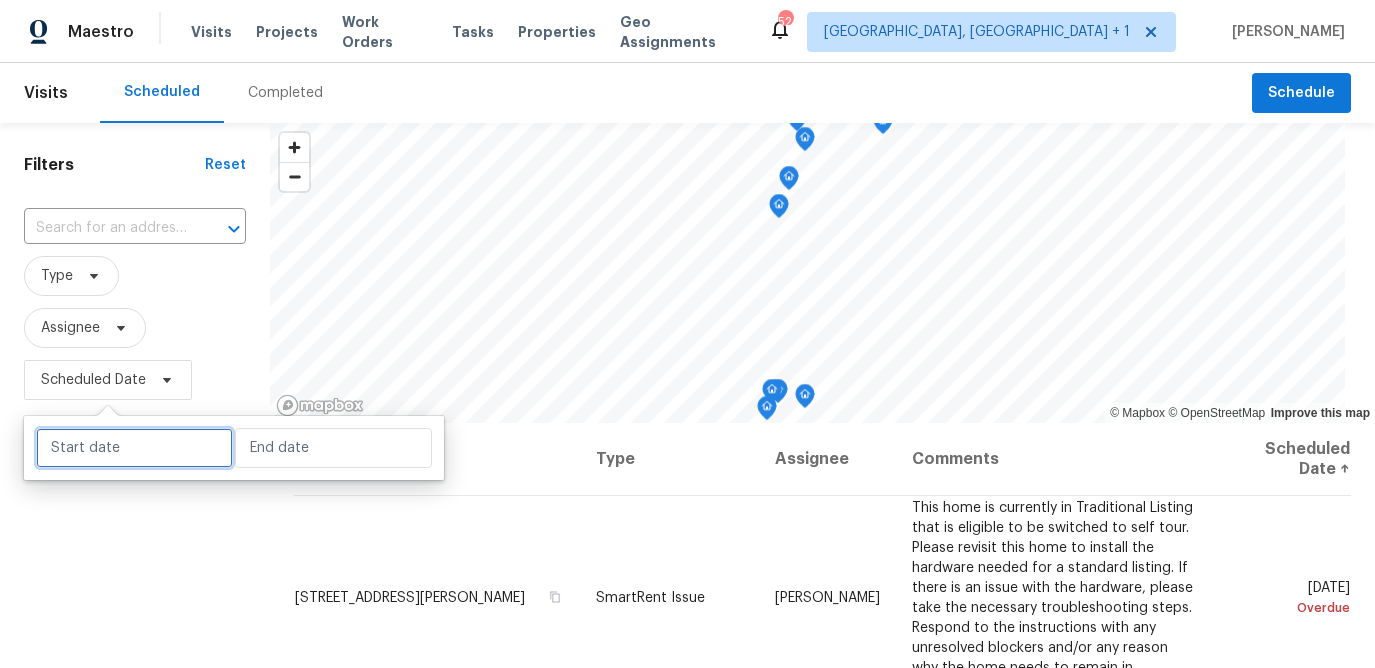 click at bounding box center (134, 448) 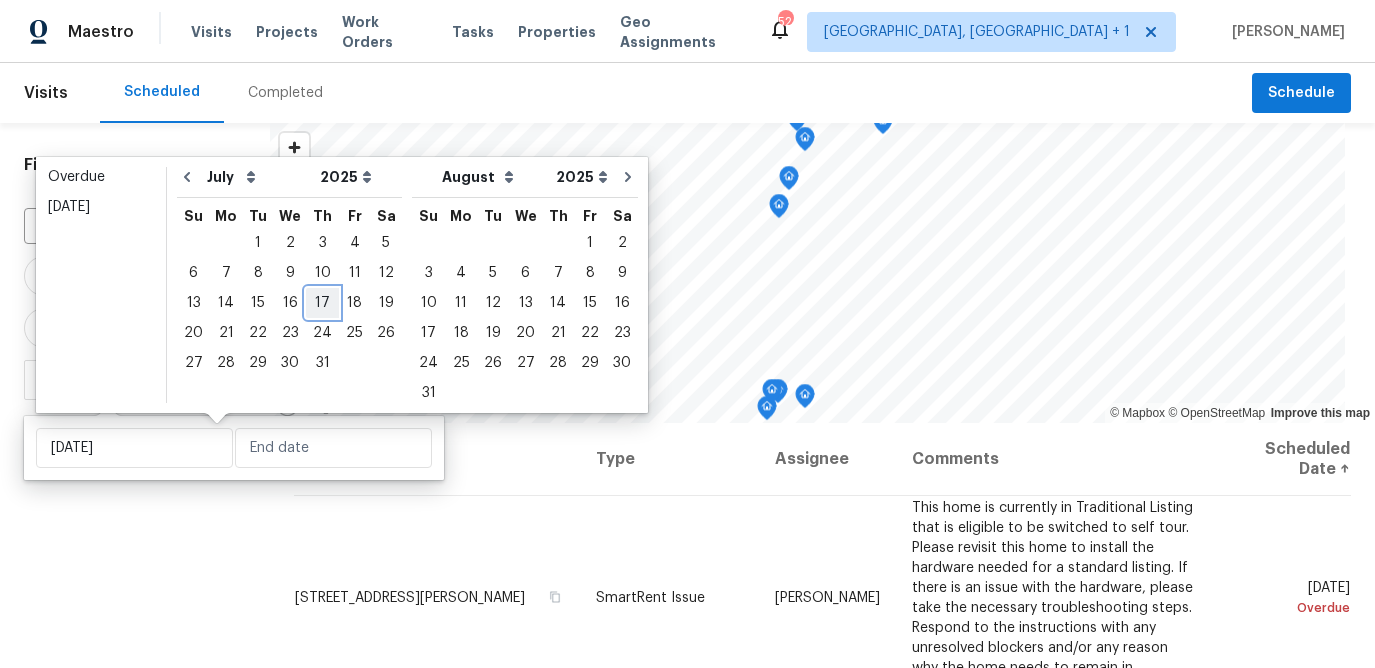click on "17" at bounding box center (322, 303) 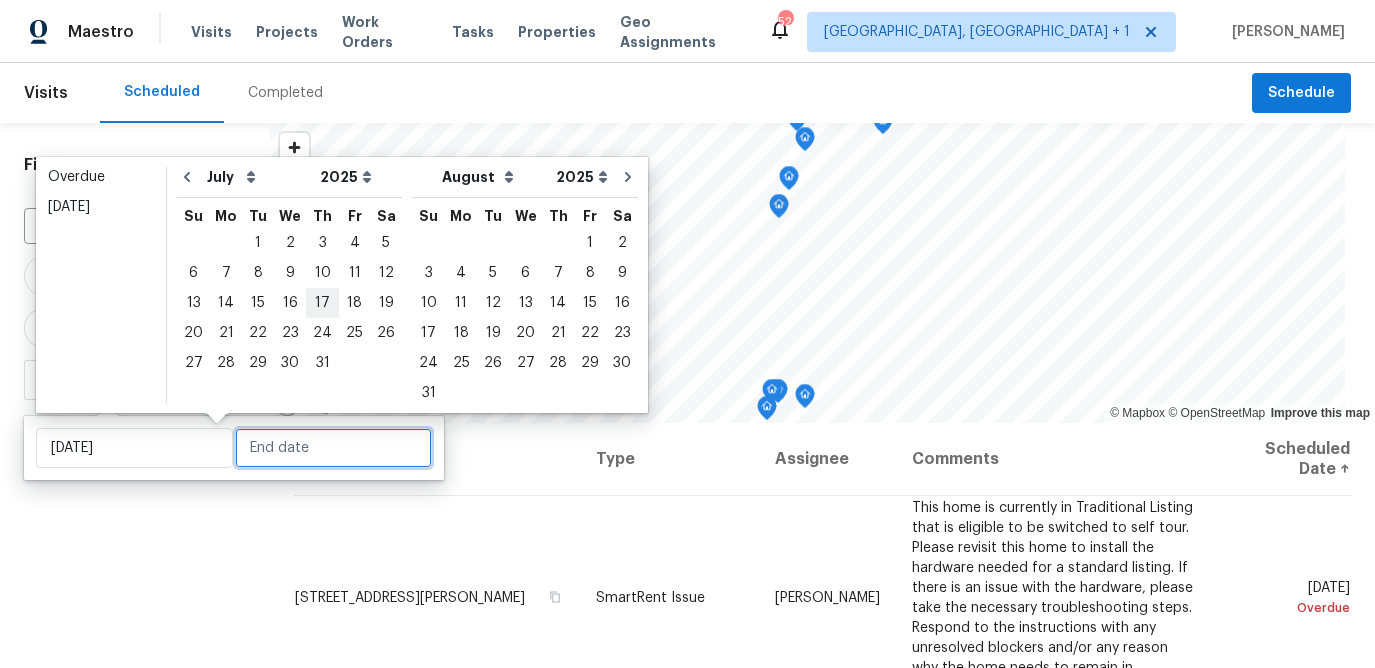 type on "[DATE]" 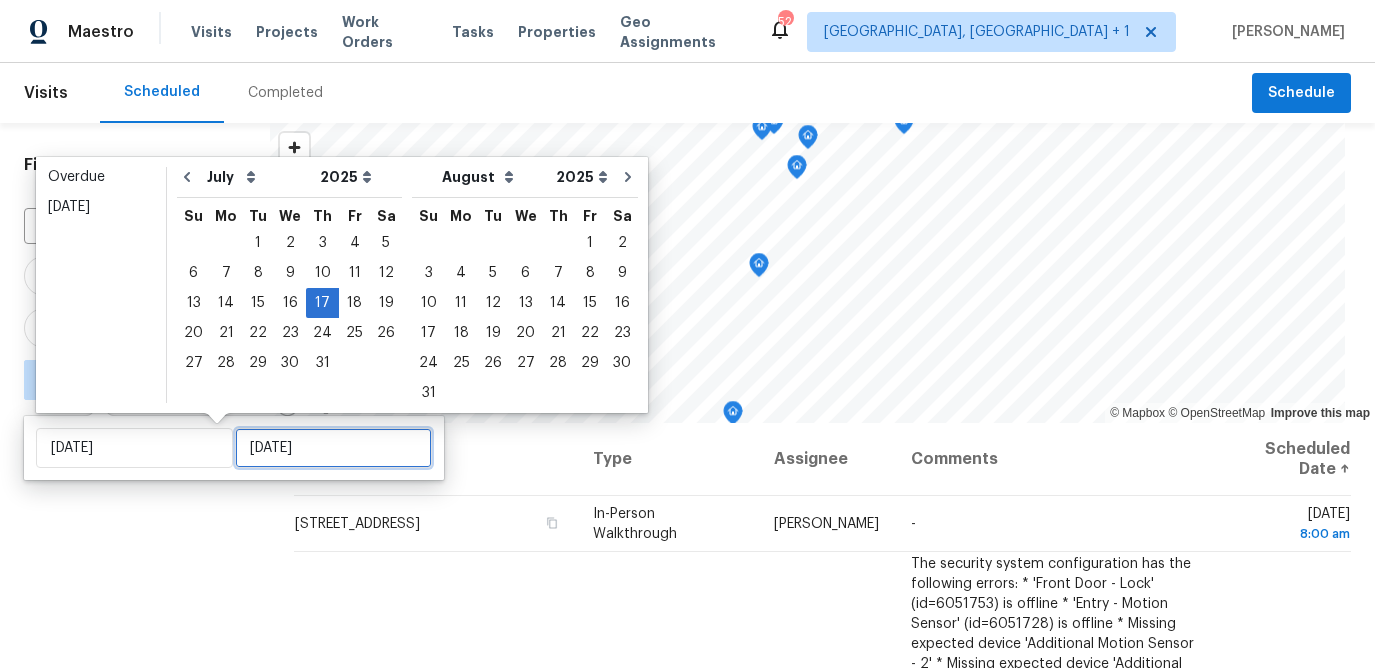 type on "[DATE]" 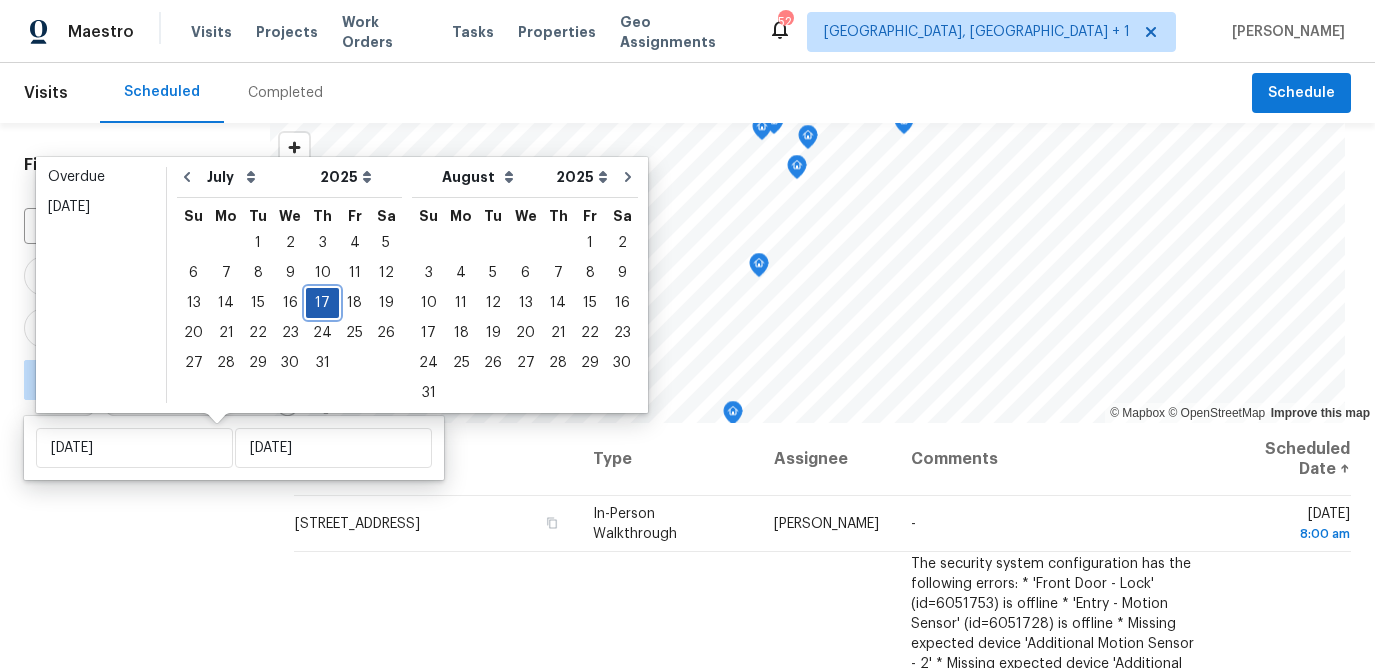 click on "17" at bounding box center [322, 303] 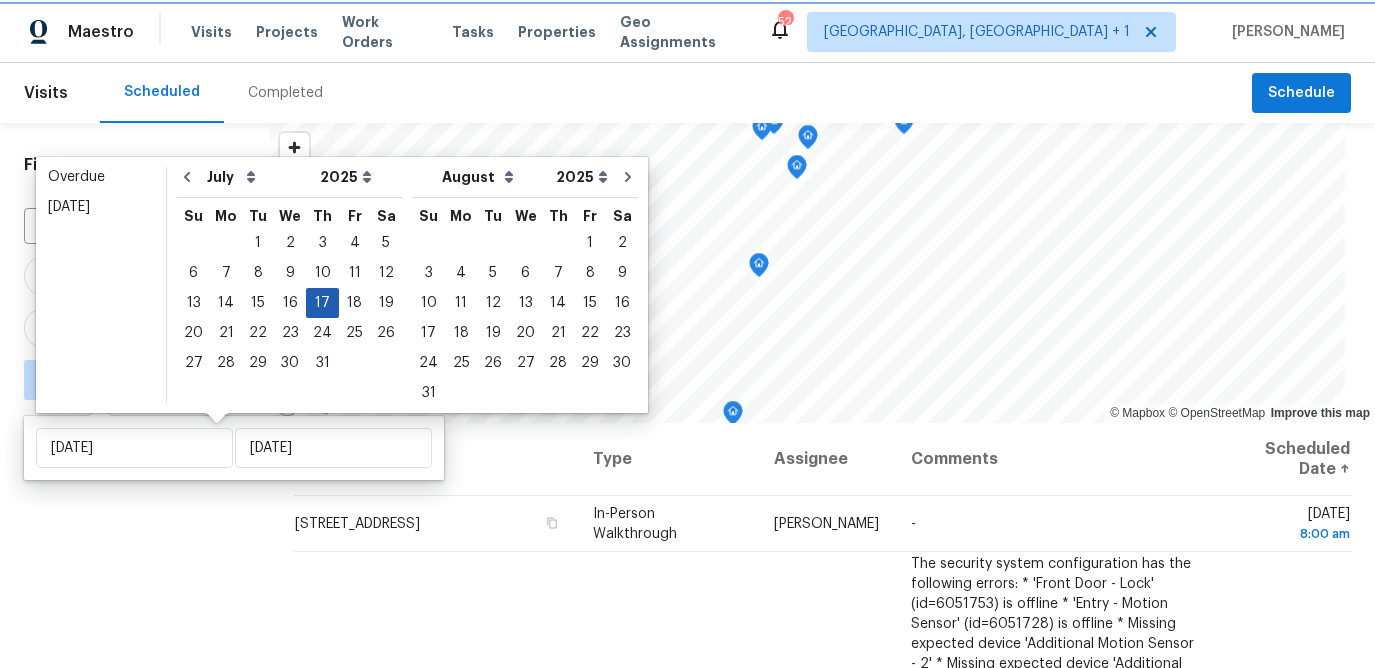 type on "[DATE]" 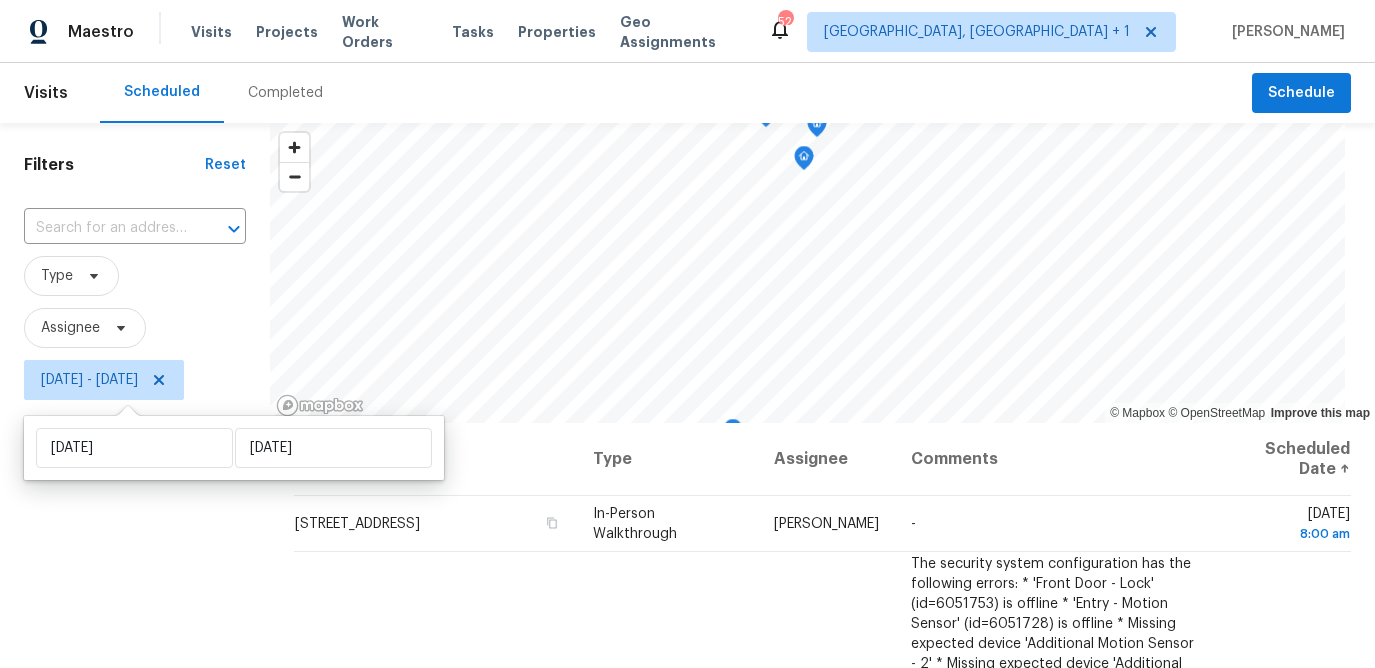 click on "Filters Reset ​ Type Assignee [DATE] - [DATE]" at bounding box center [135, 540] 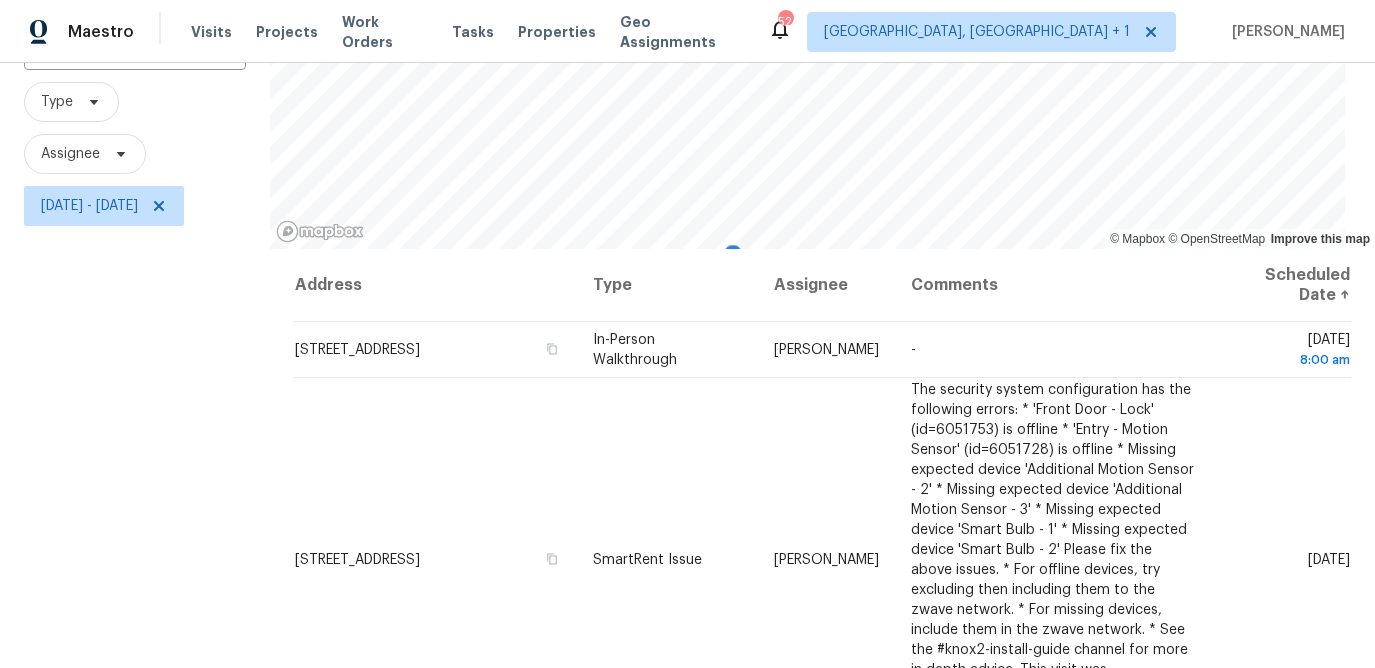 scroll, scrollTop: 289, scrollLeft: 0, axis: vertical 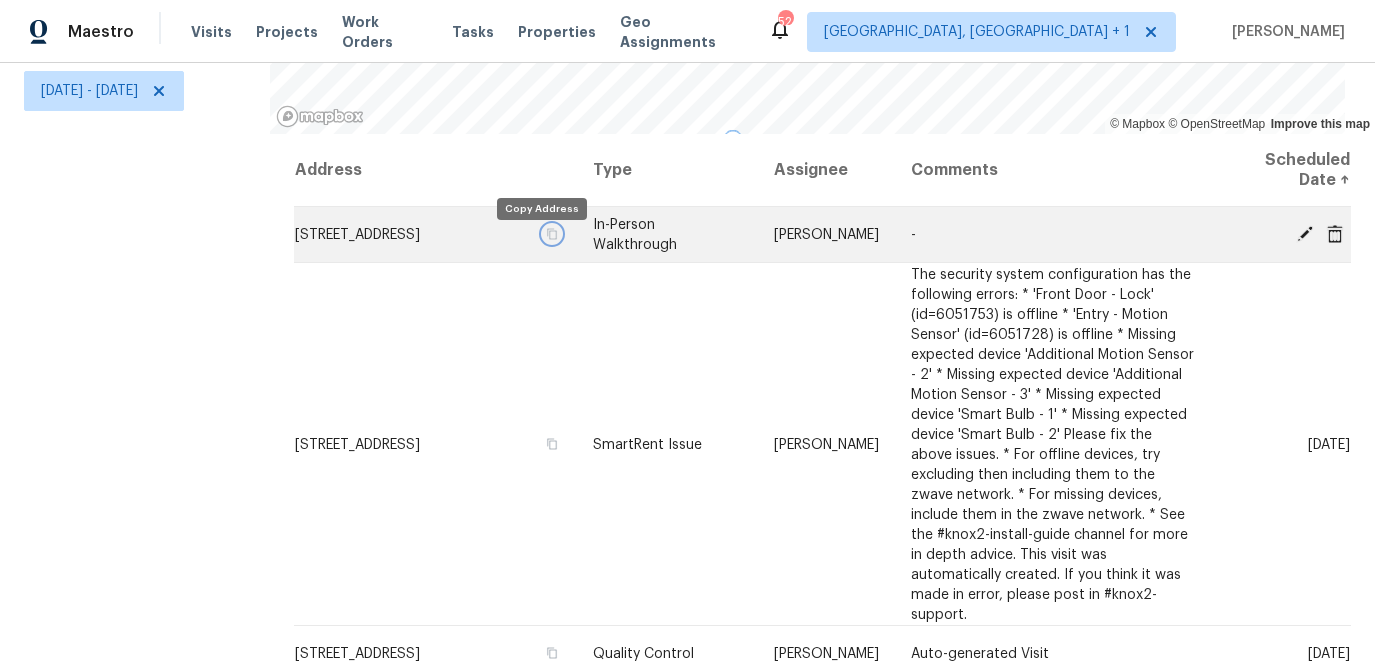 click 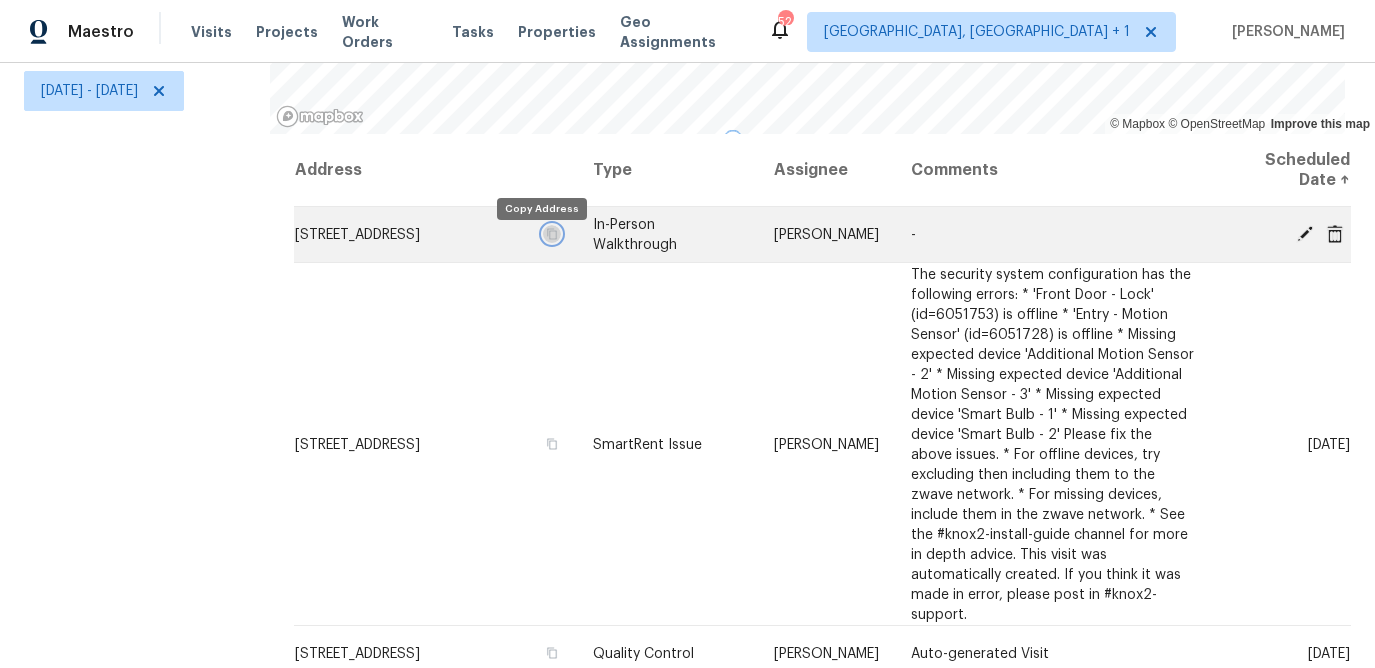 click at bounding box center (552, 234) 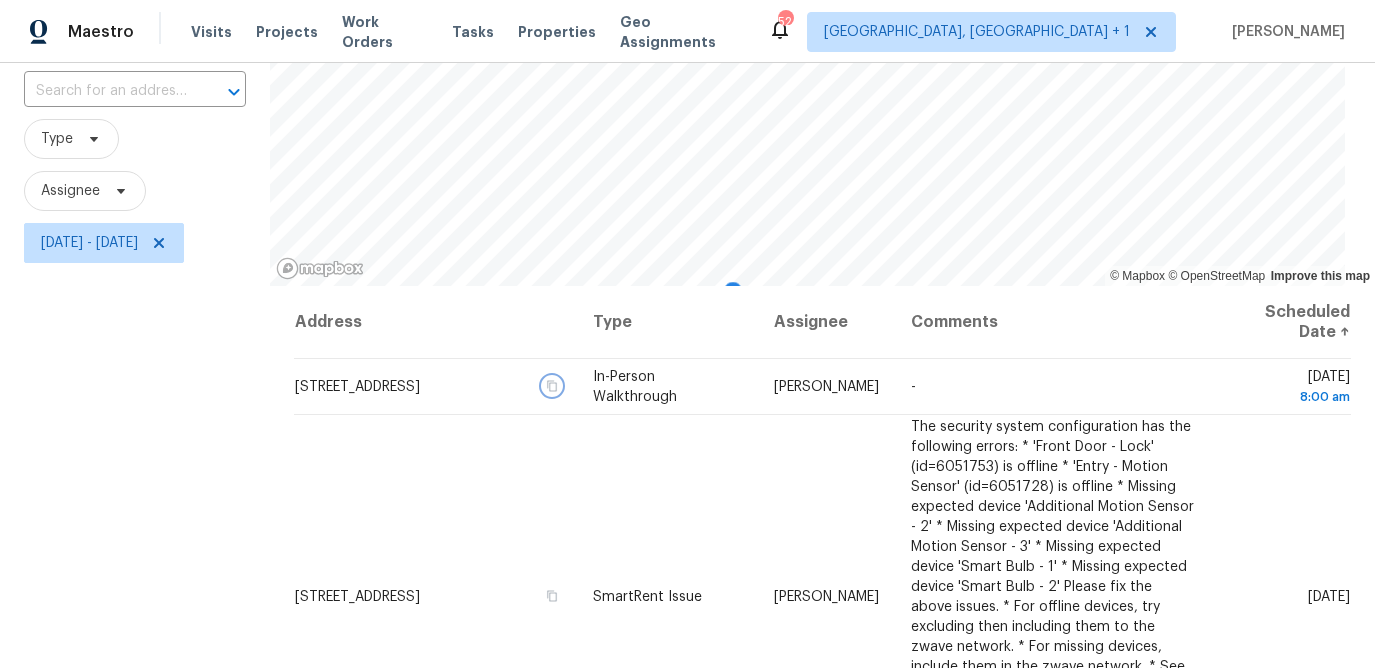scroll, scrollTop: 133, scrollLeft: 0, axis: vertical 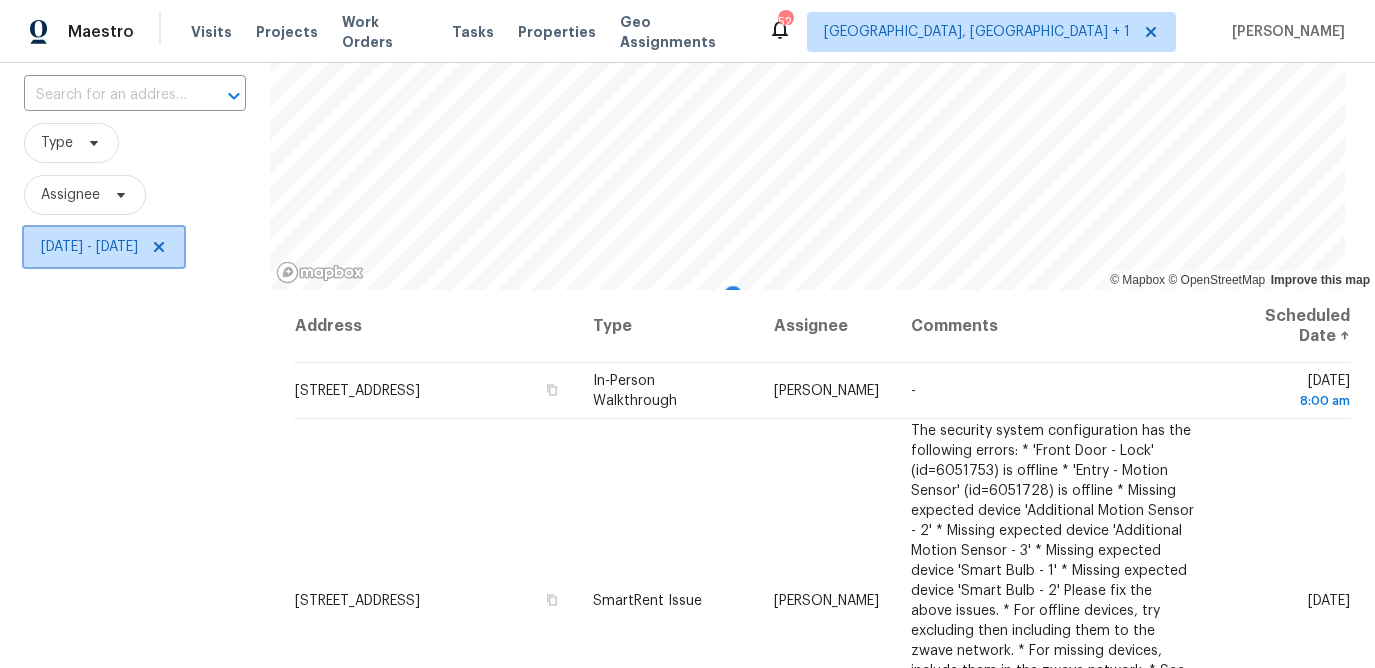 click on "[DATE] - [DATE]" at bounding box center [89, 247] 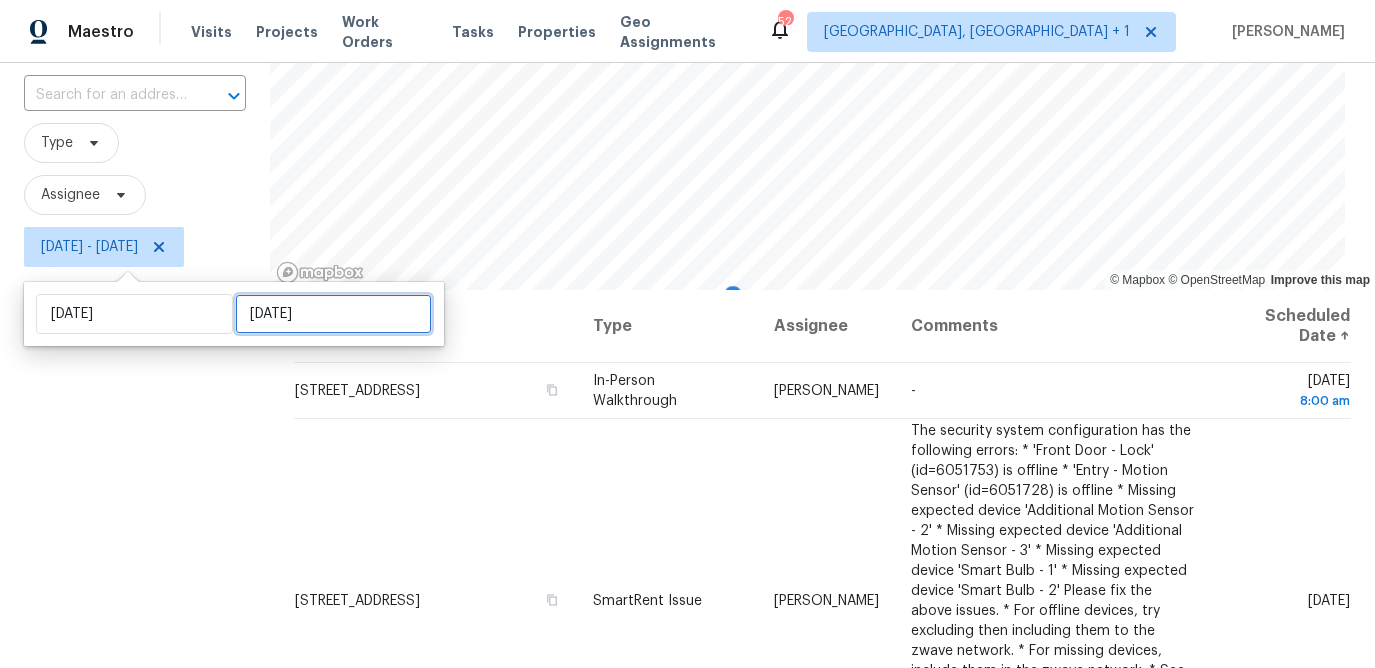 select on "6" 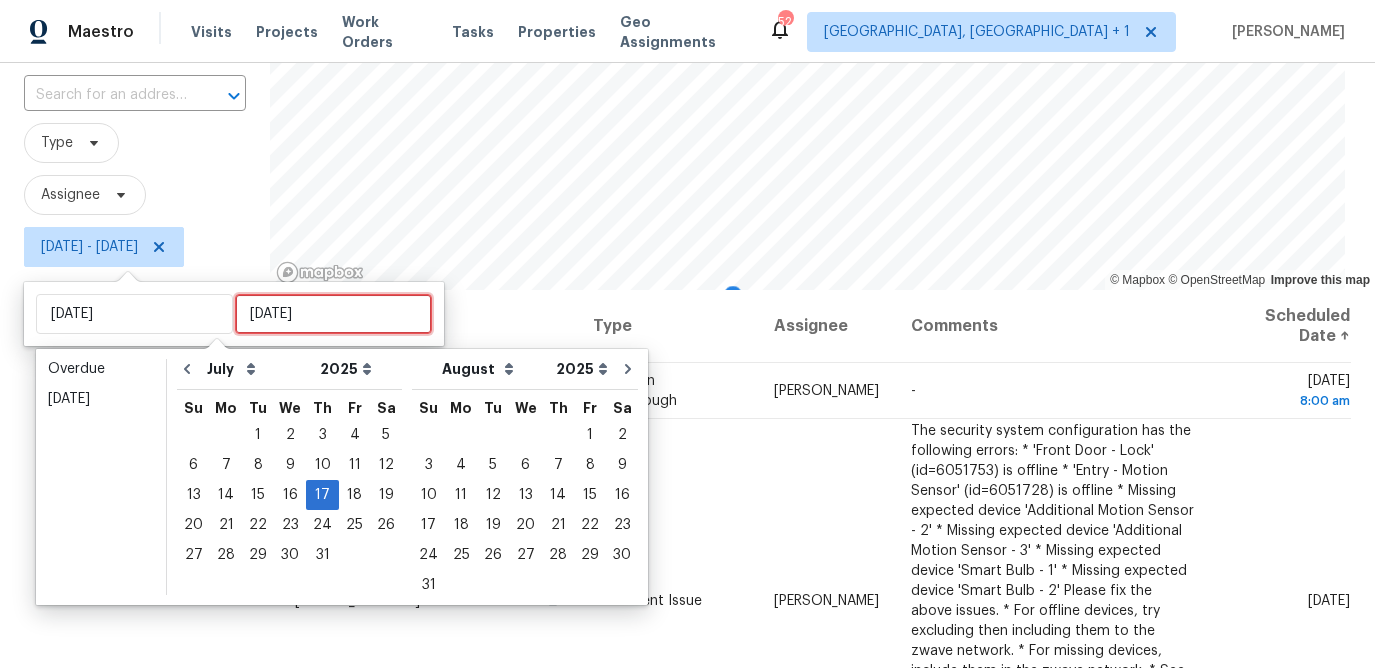 click on "[DATE]" at bounding box center [333, 314] 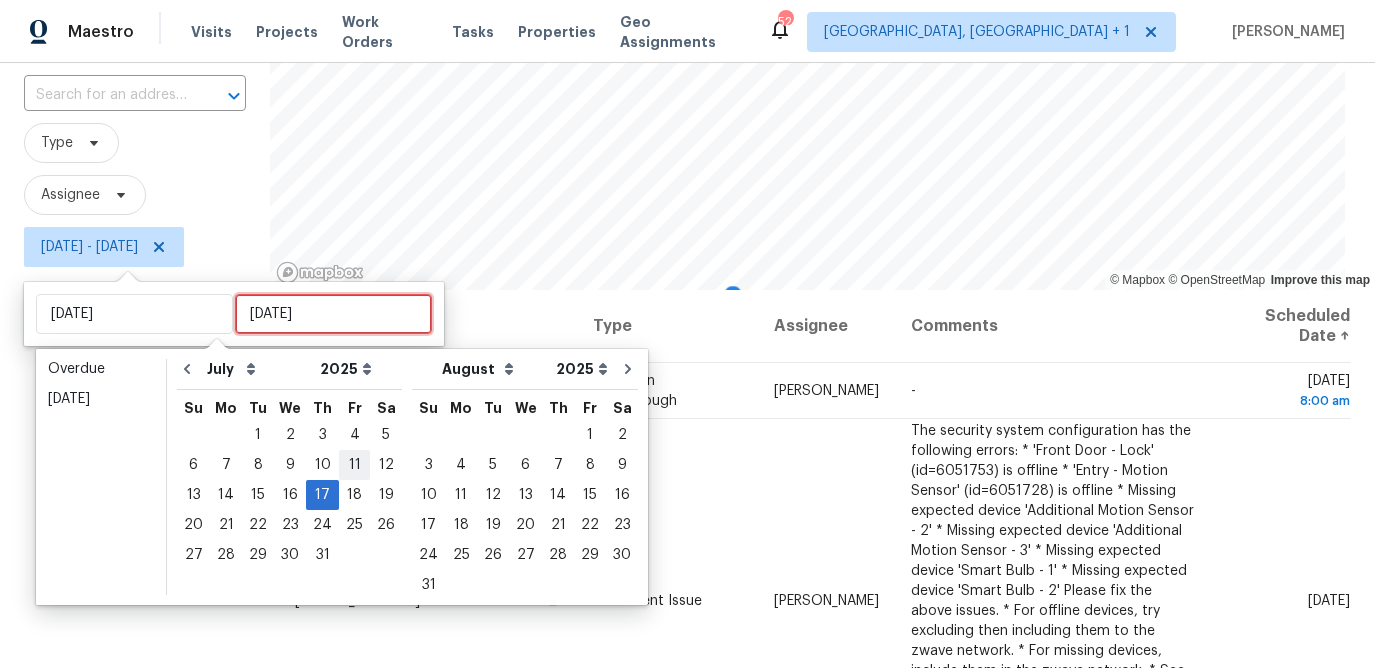 type 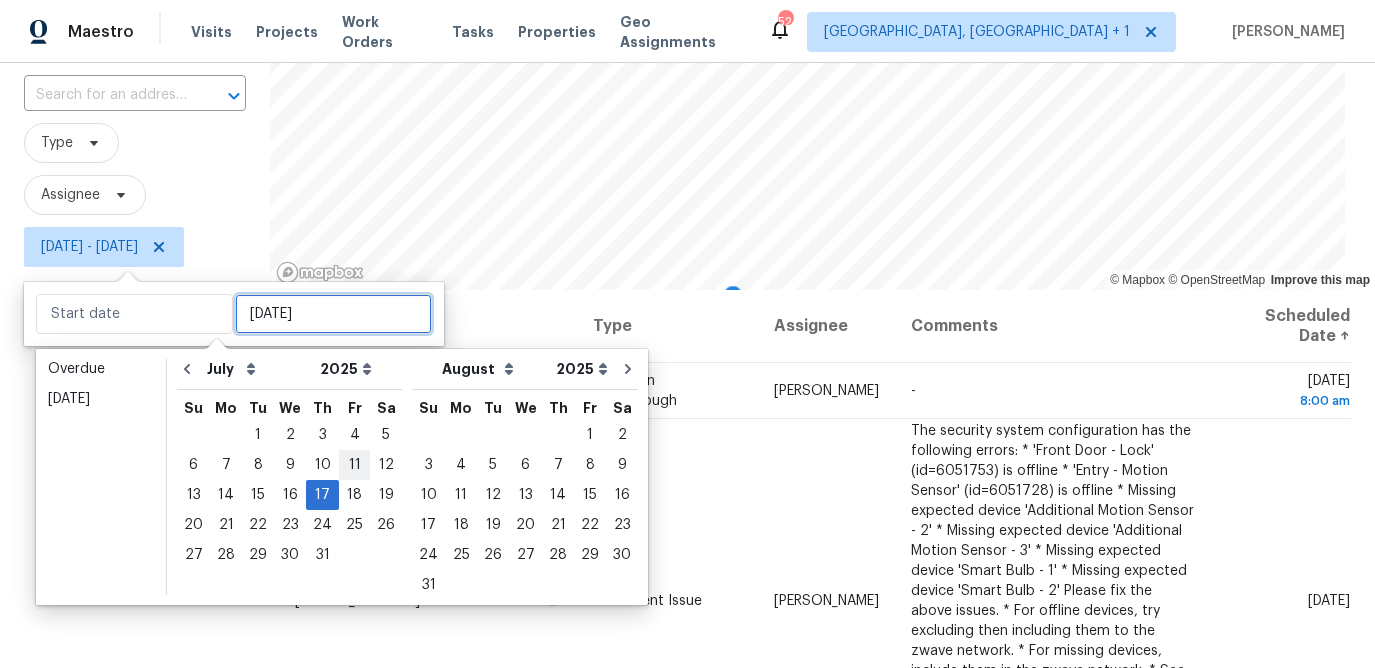 type on "[DATE]" 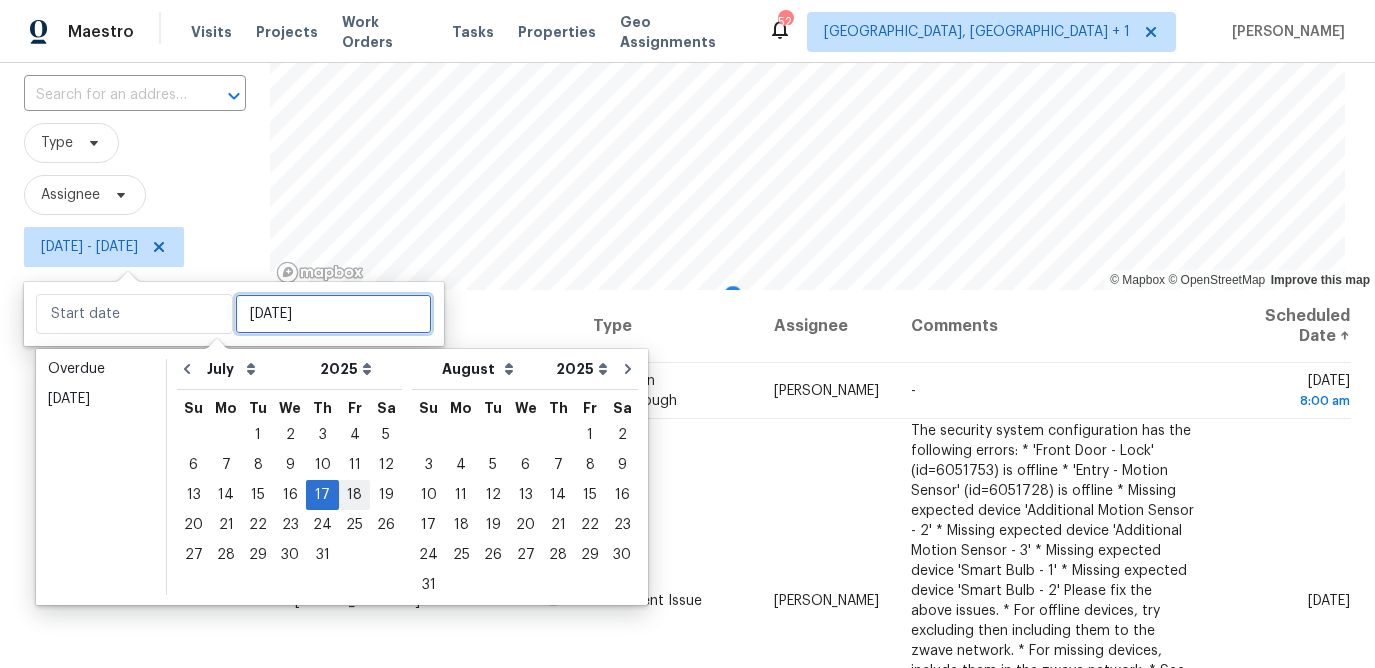 type on "[DATE]" 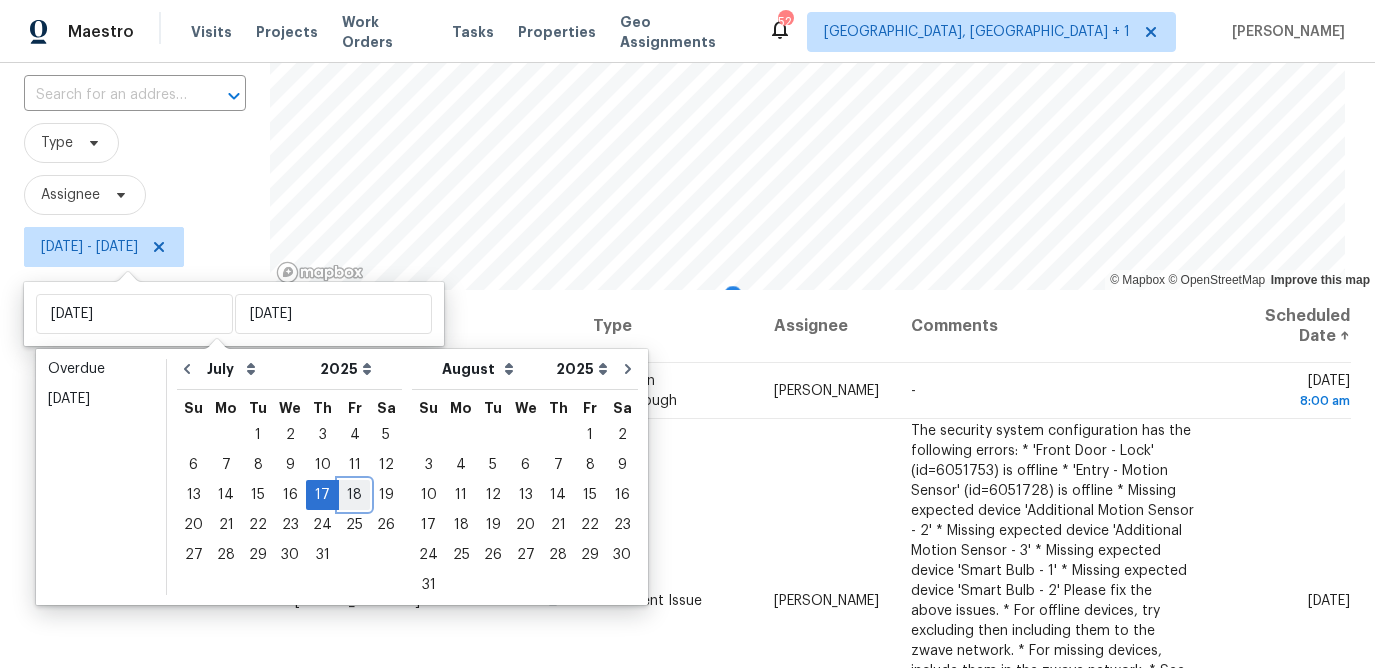 click on "18" at bounding box center [354, 495] 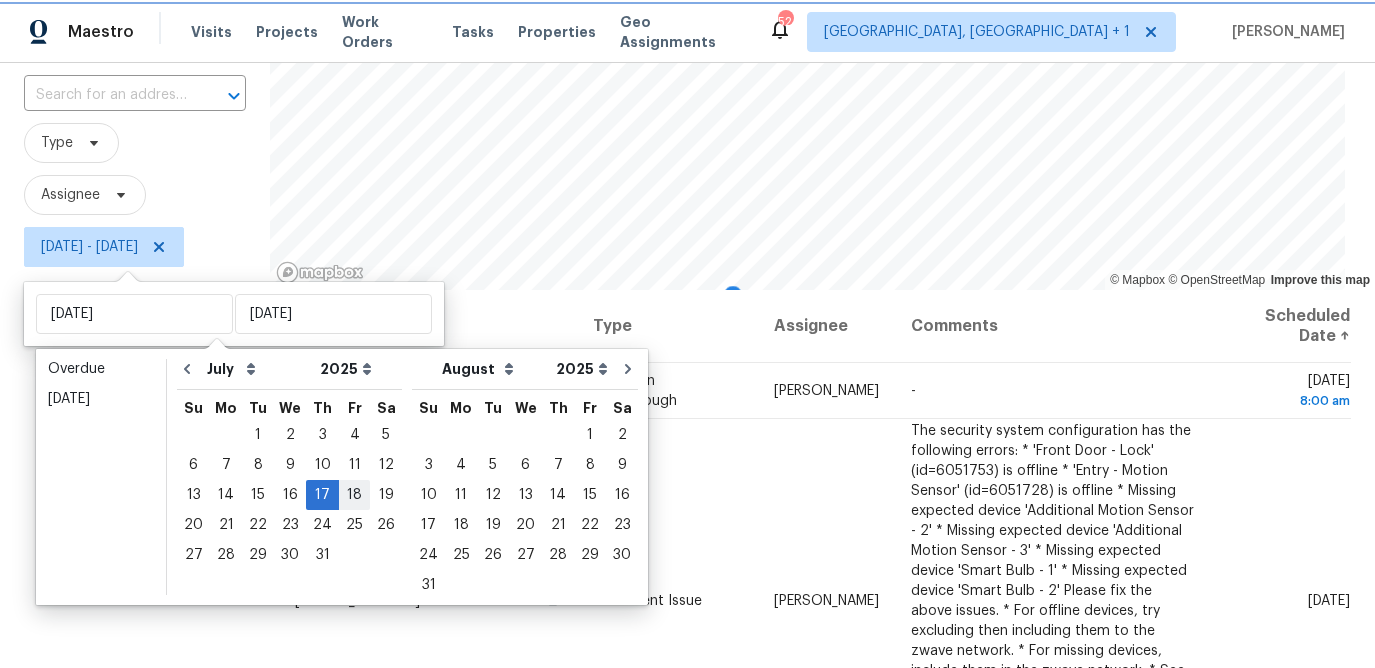 type on "[DATE]" 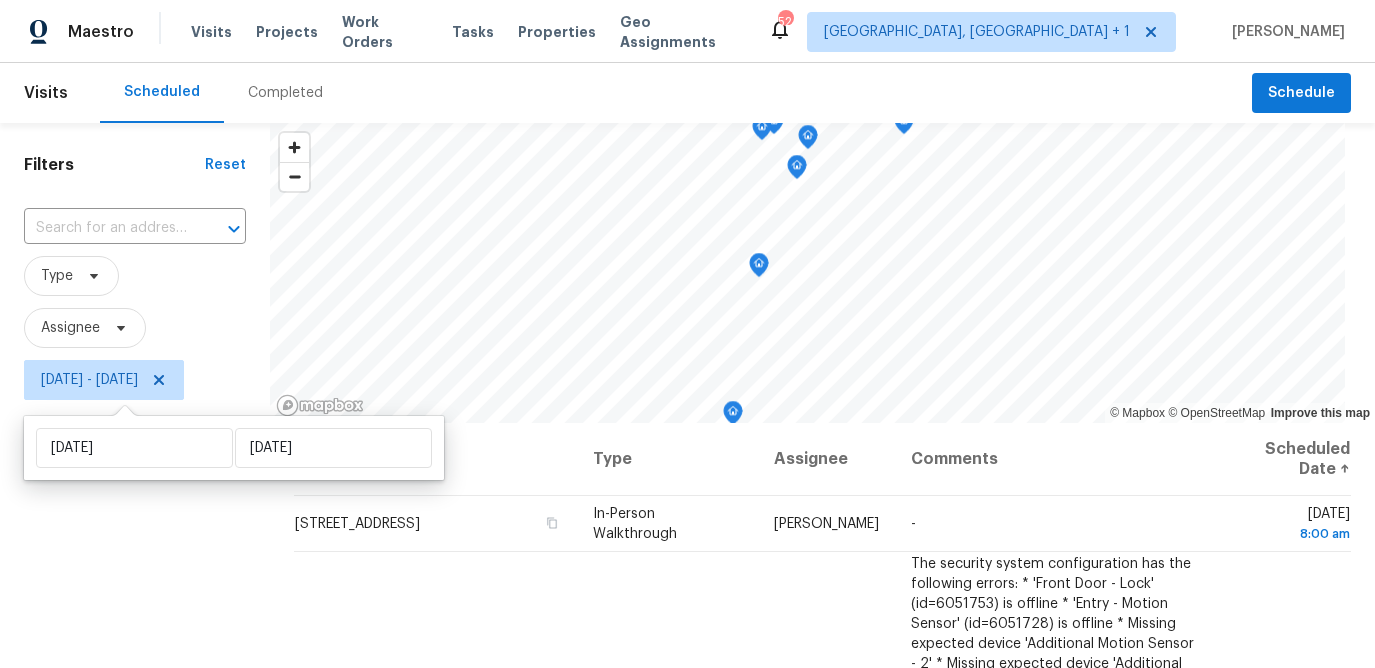 click on "Filters Reset ​ Type Assignee [DATE] - [DATE]" at bounding box center (135, 540) 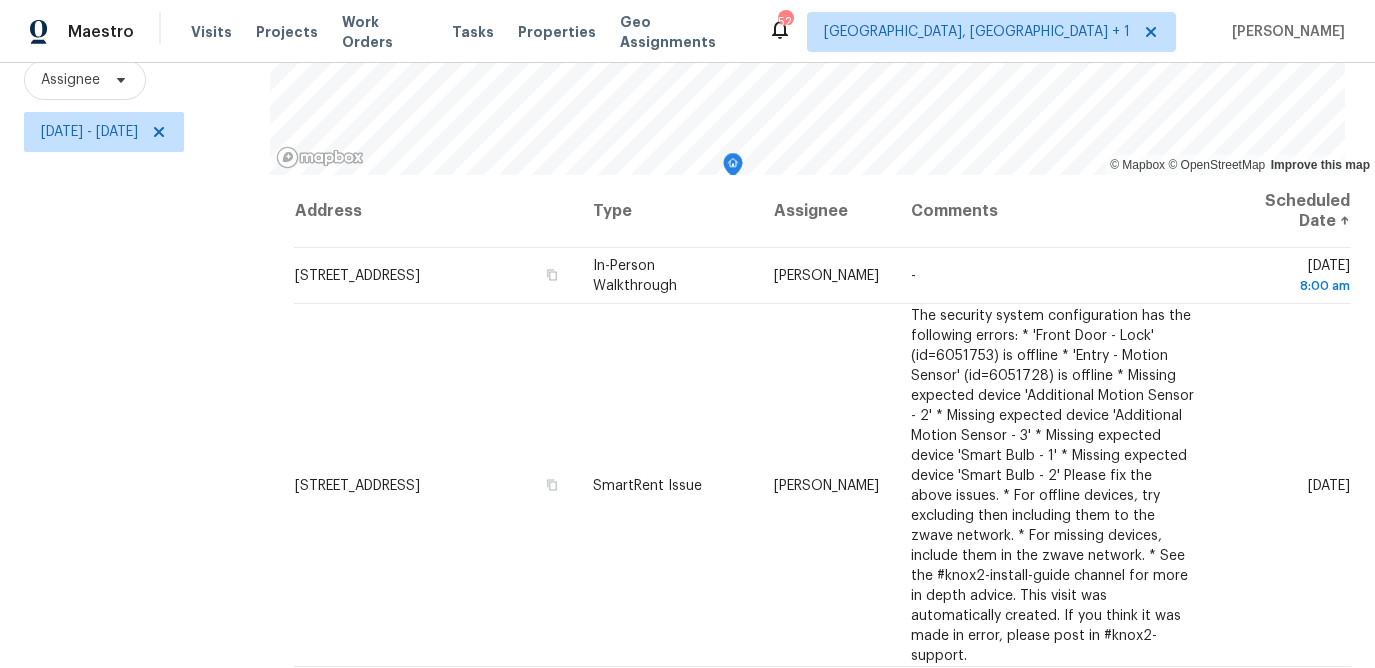 scroll, scrollTop: 275, scrollLeft: 0, axis: vertical 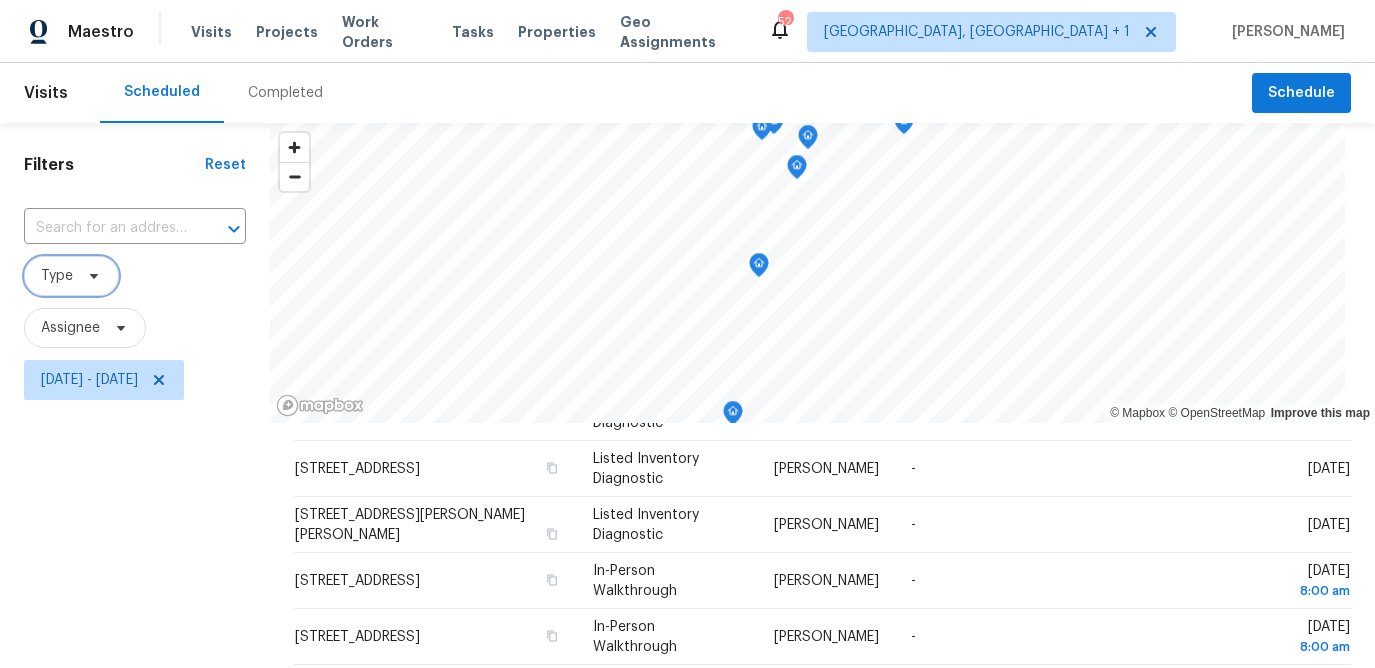 click on "Type" at bounding box center (71, 276) 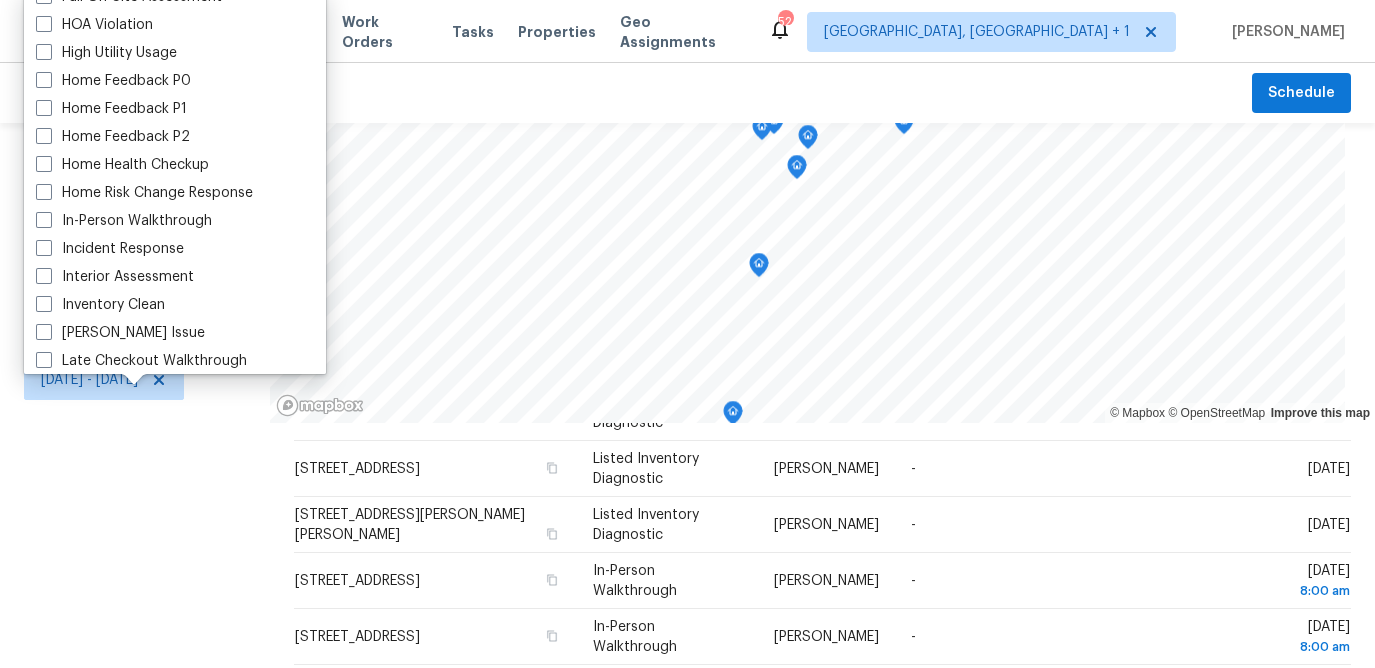 scroll, scrollTop: 642, scrollLeft: 0, axis: vertical 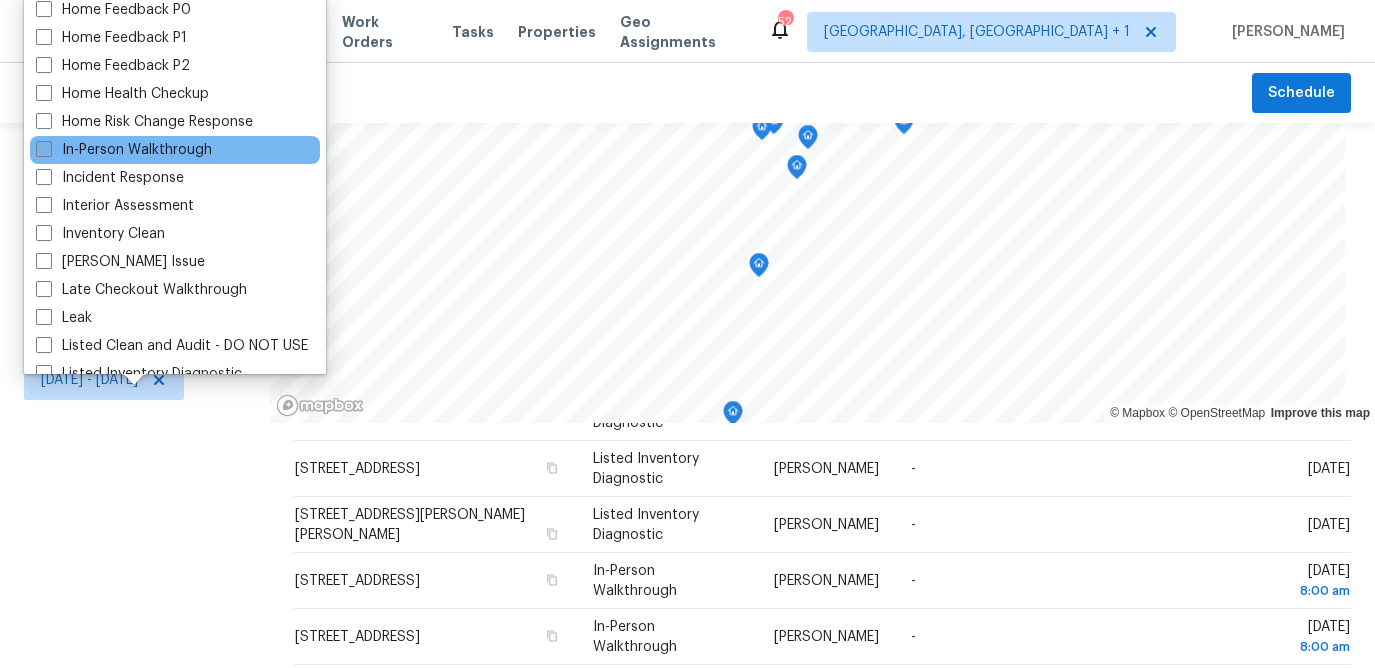 click on "In-Person Walkthrough" at bounding box center (124, 150) 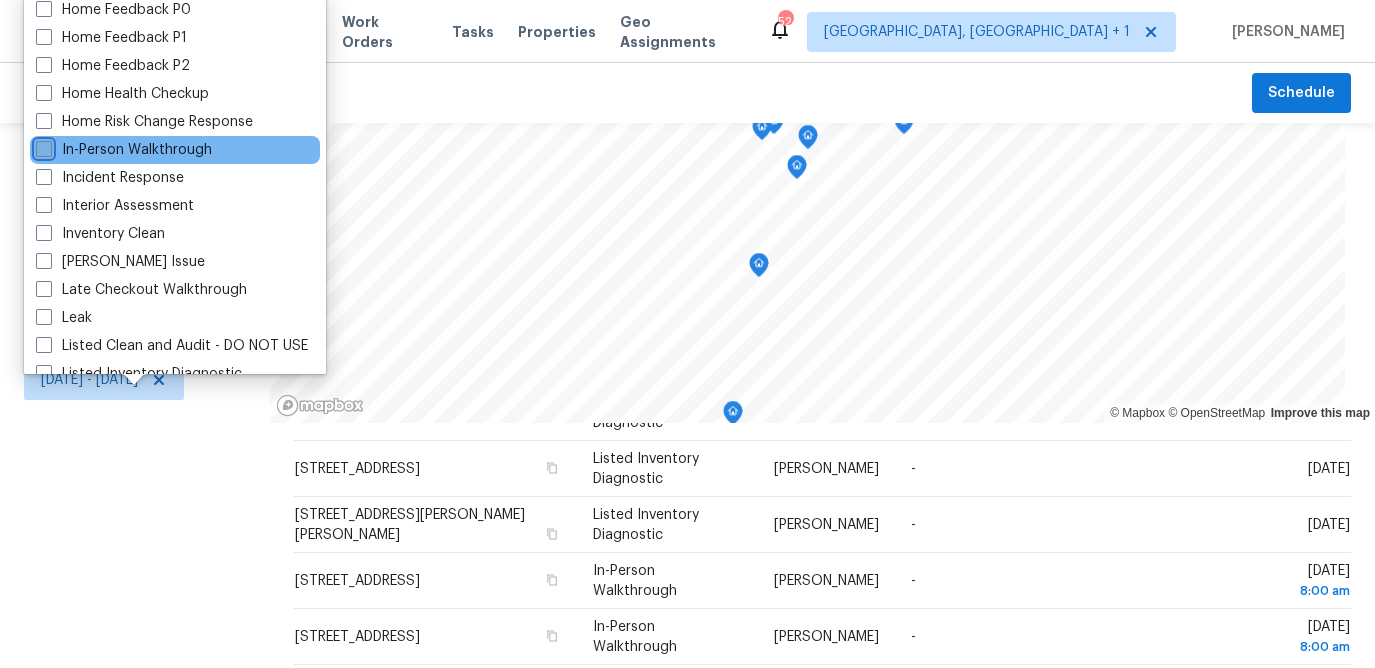 click on "In-Person Walkthrough" at bounding box center (42, 146) 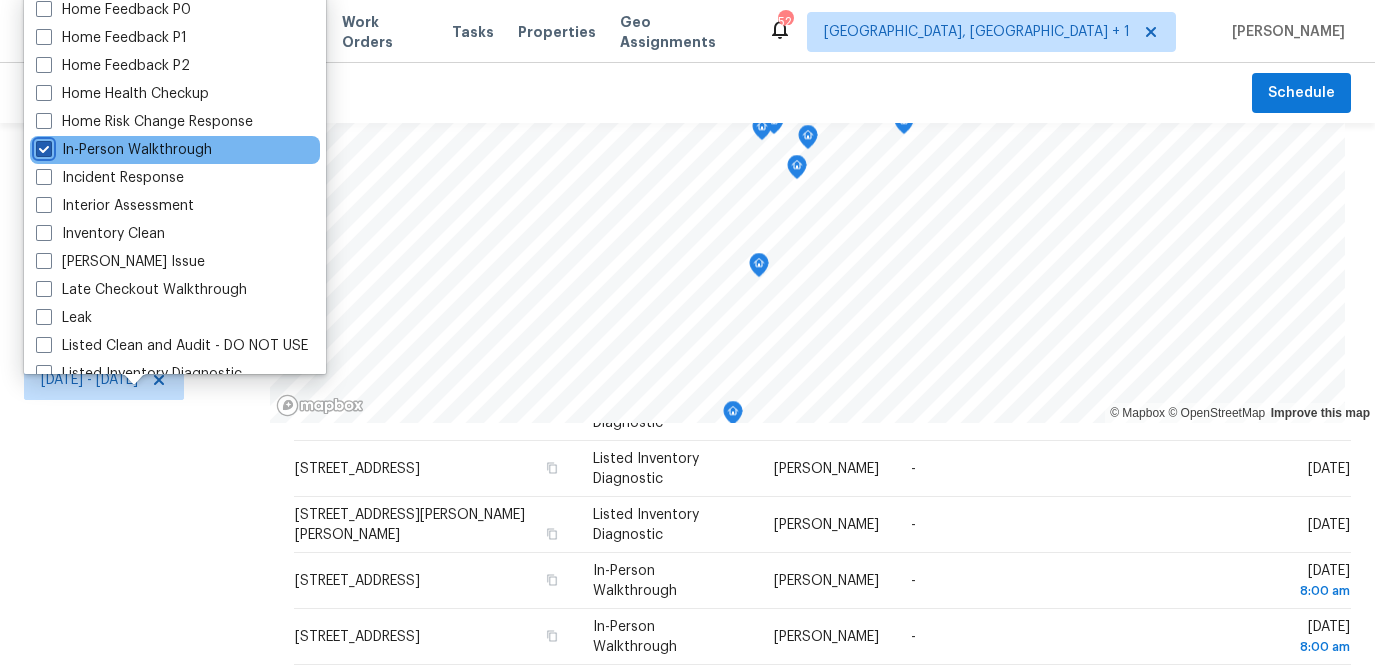 checkbox on "true" 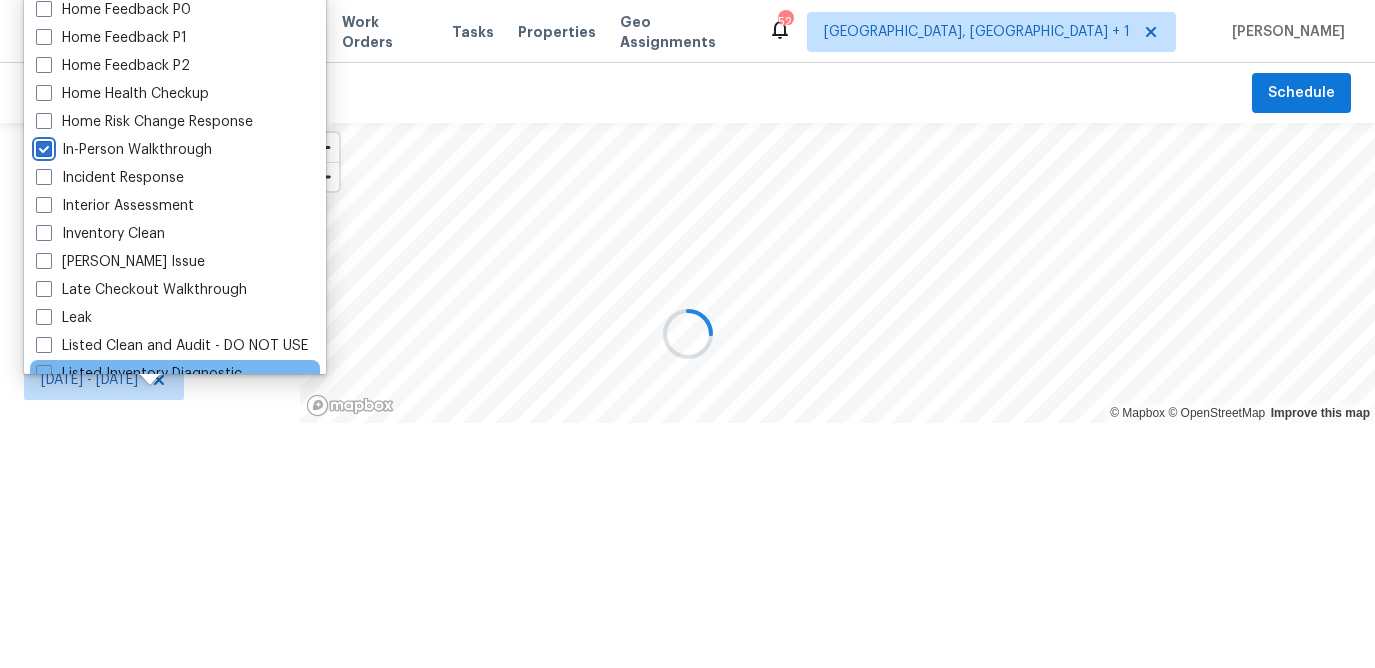 scroll, scrollTop: 0, scrollLeft: 0, axis: both 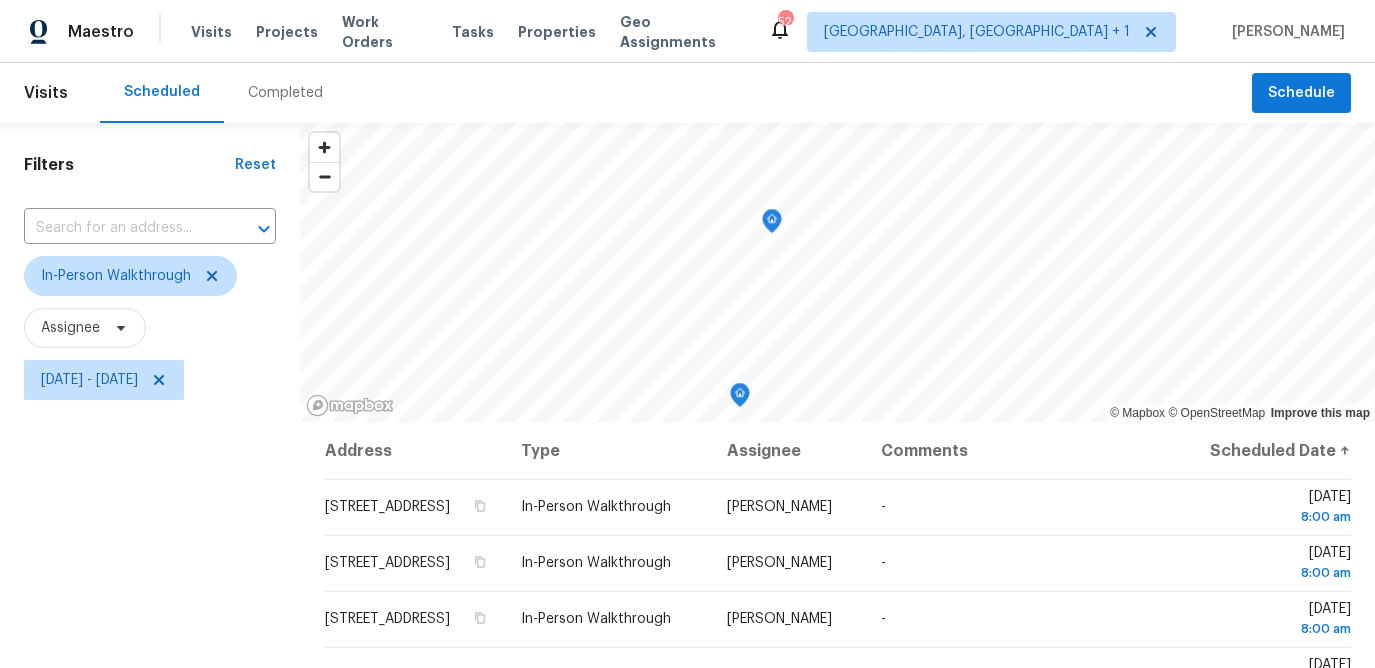 click on "Filters Reset ​ In-Person Walkthrough Assignee [DATE] - [DATE]" at bounding box center [150, 540] 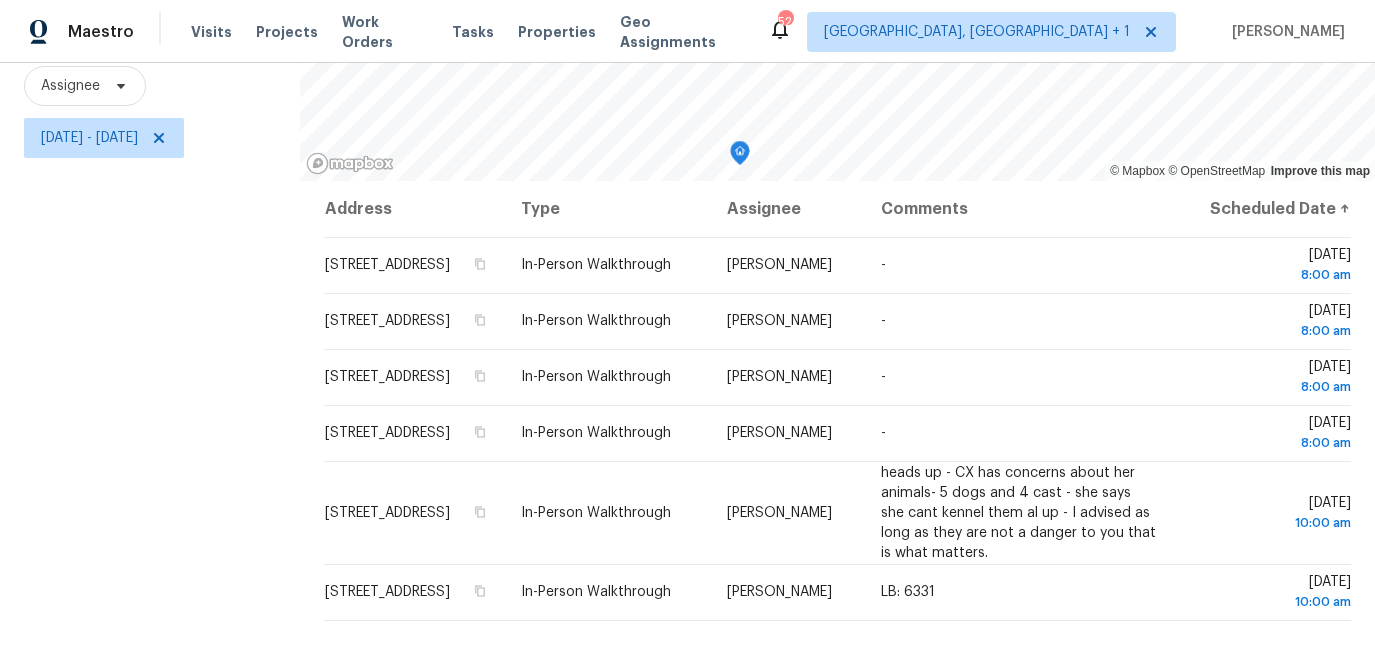 scroll, scrollTop: 289, scrollLeft: 0, axis: vertical 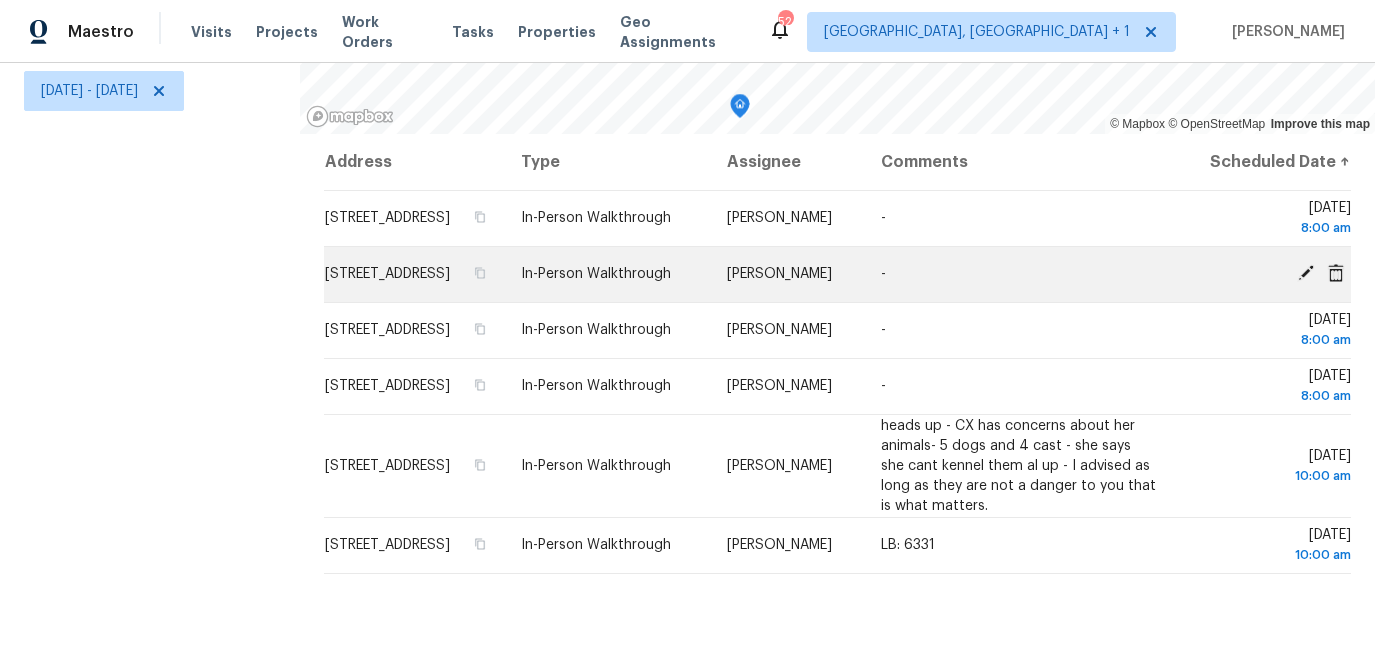 click 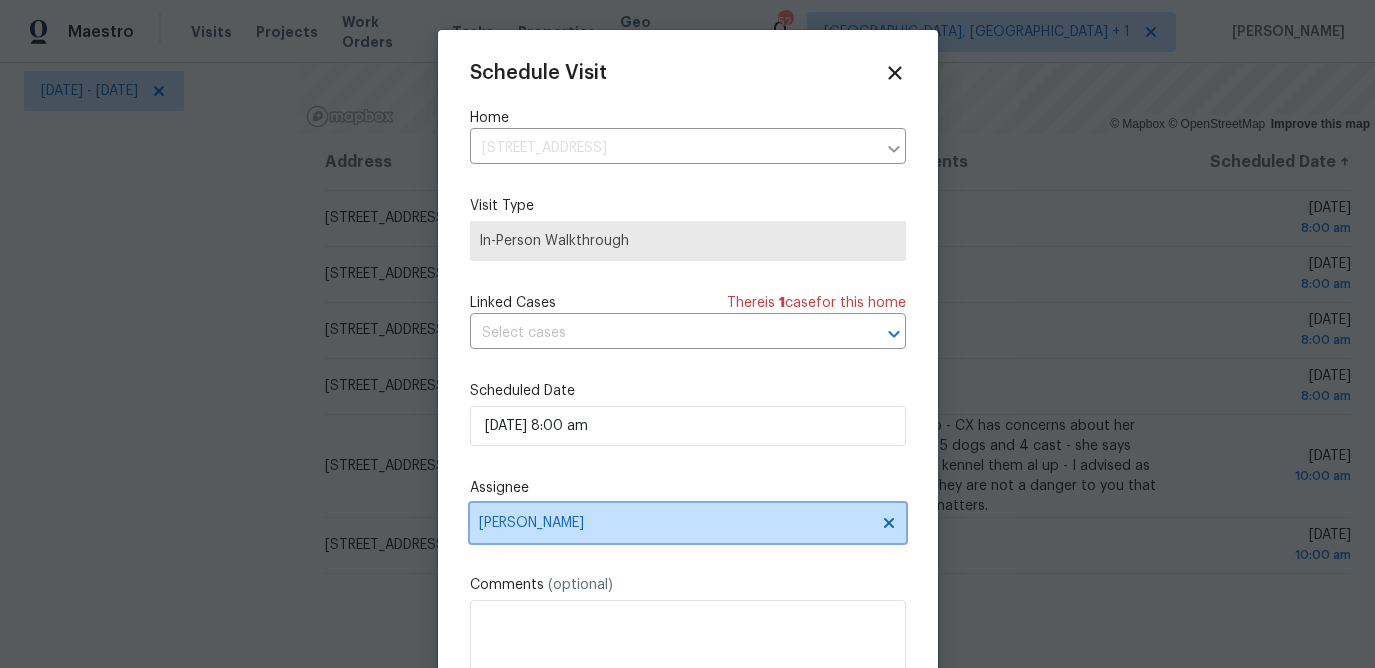 click on "[PERSON_NAME]" at bounding box center [688, 523] 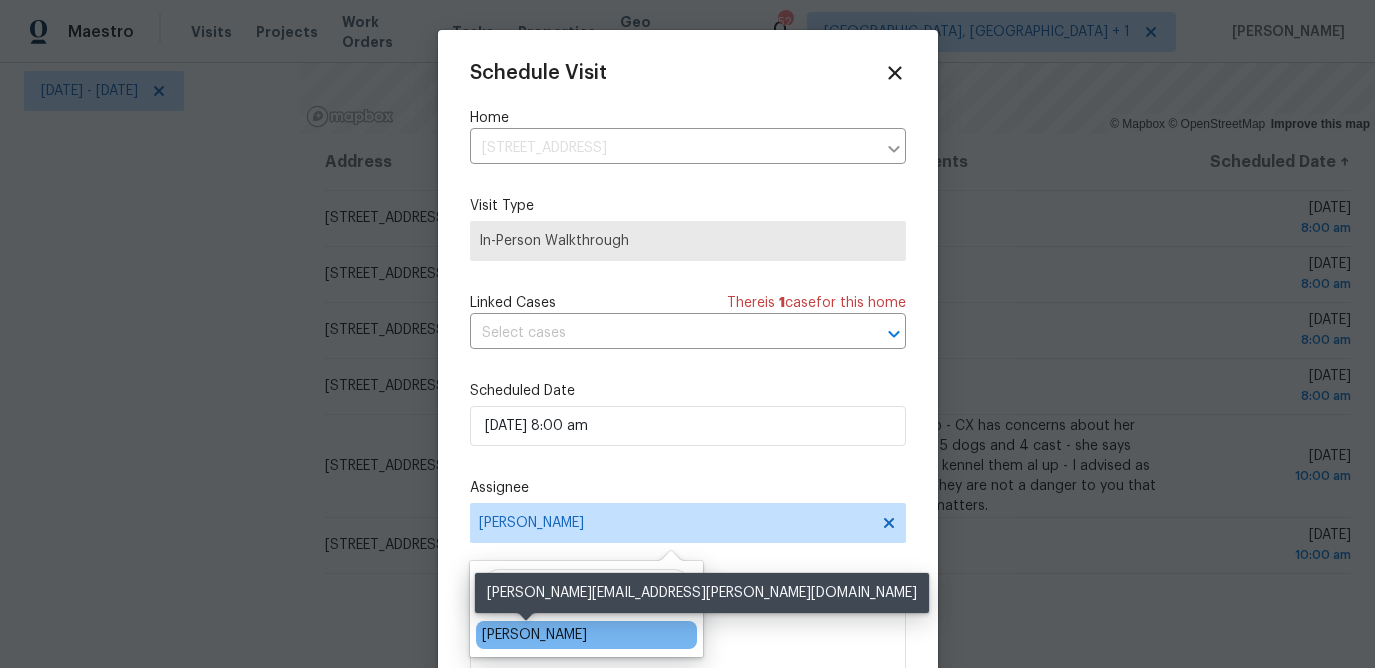 type on "nel" 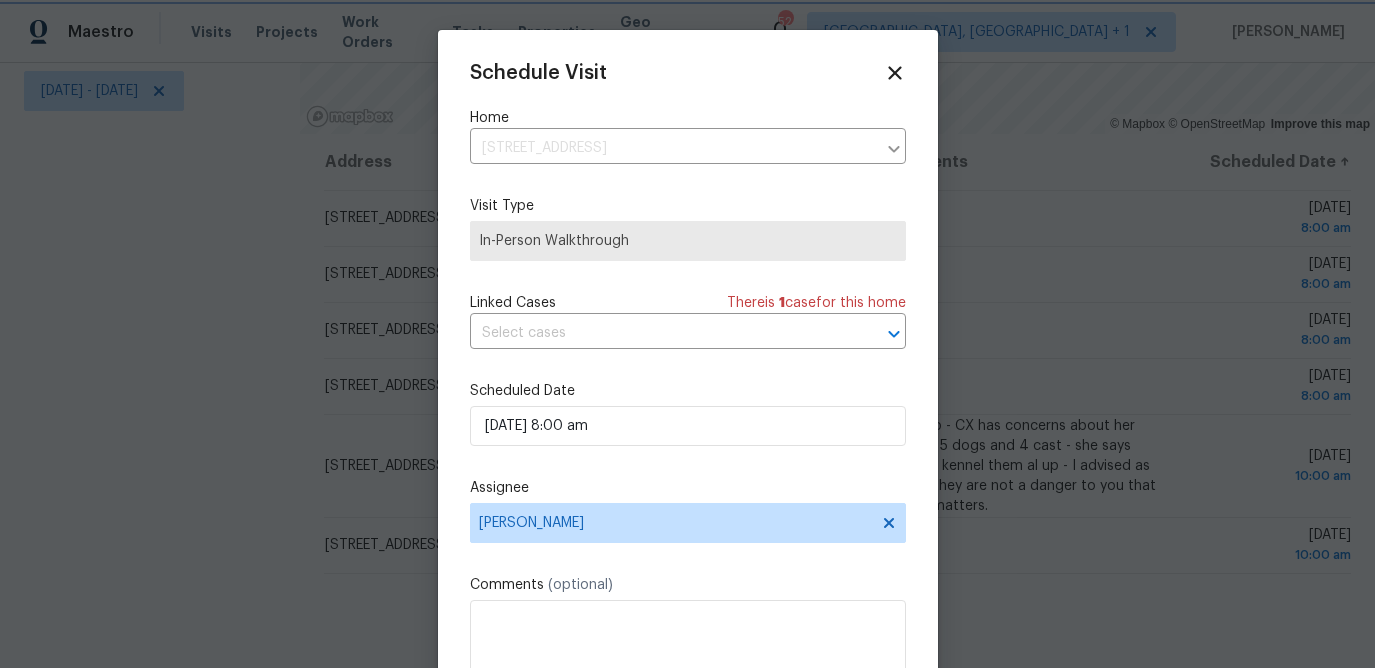 scroll, scrollTop: 37, scrollLeft: 0, axis: vertical 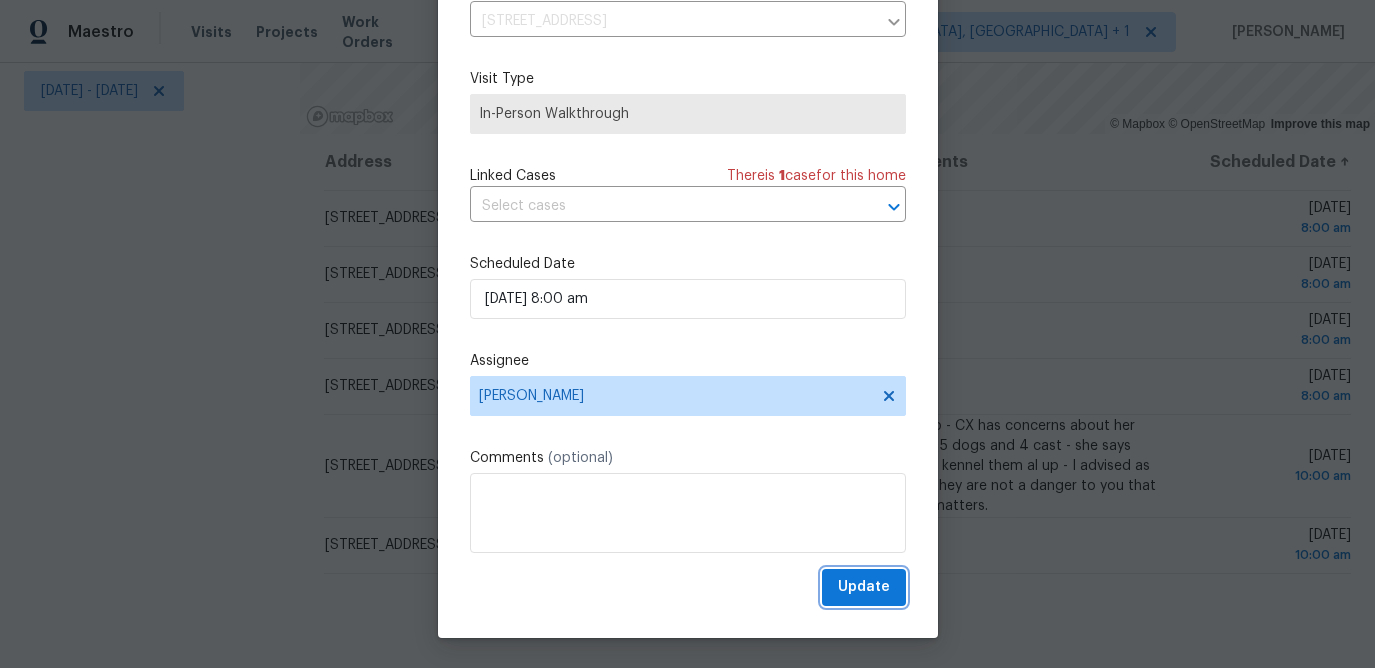 click on "Update" at bounding box center [864, 587] 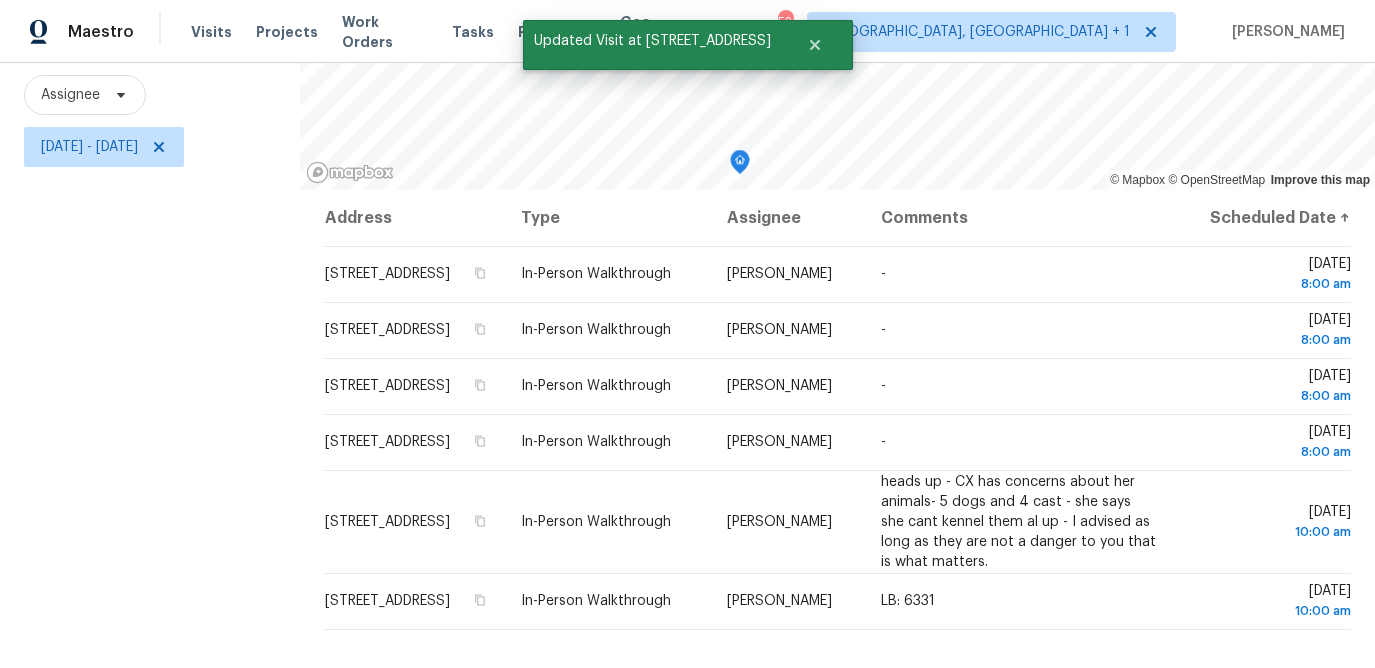 scroll, scrollTop: 289, scrollLeft: 0, axis: vertical 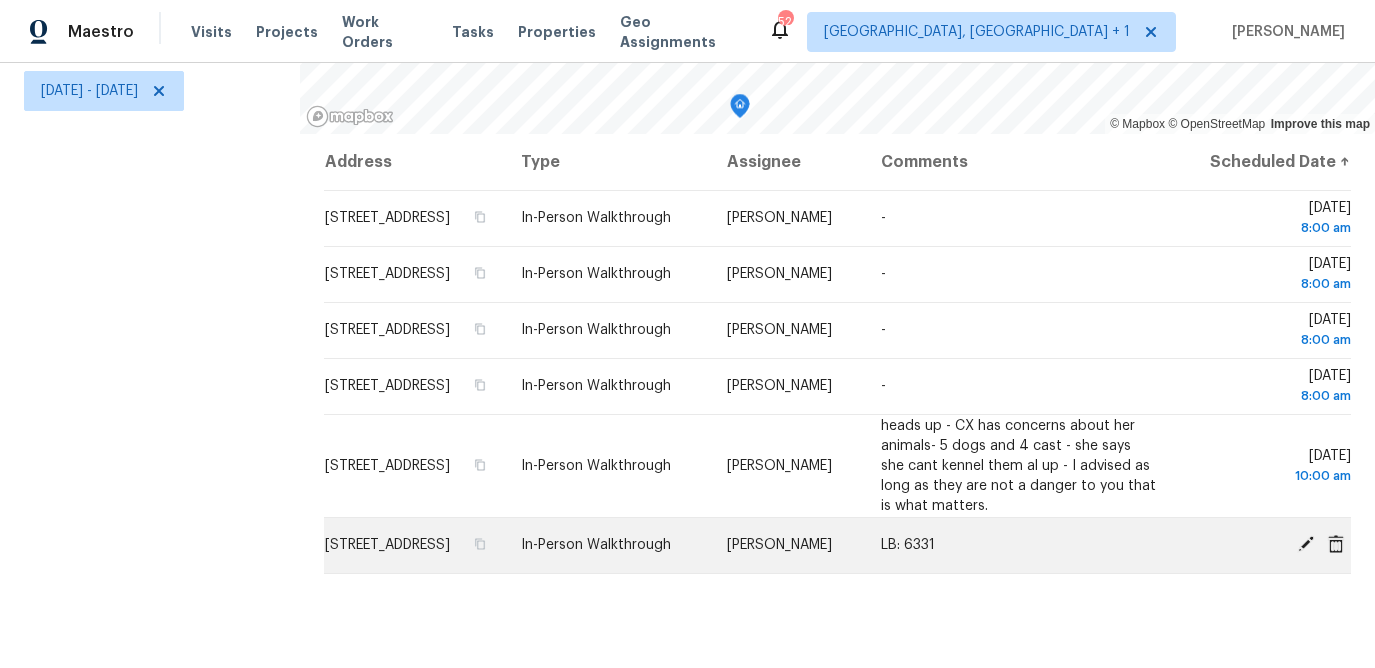 click 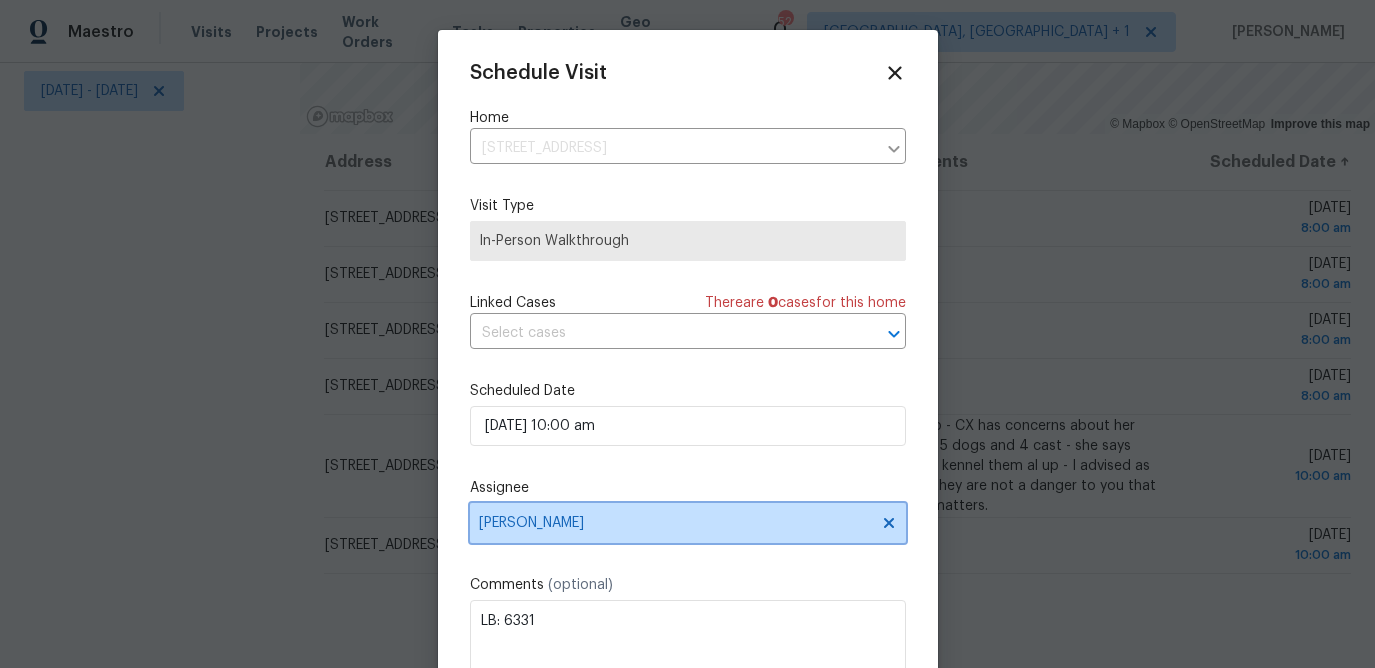 click on "[PERSON_NAME]" at bounding box center [688, 523] 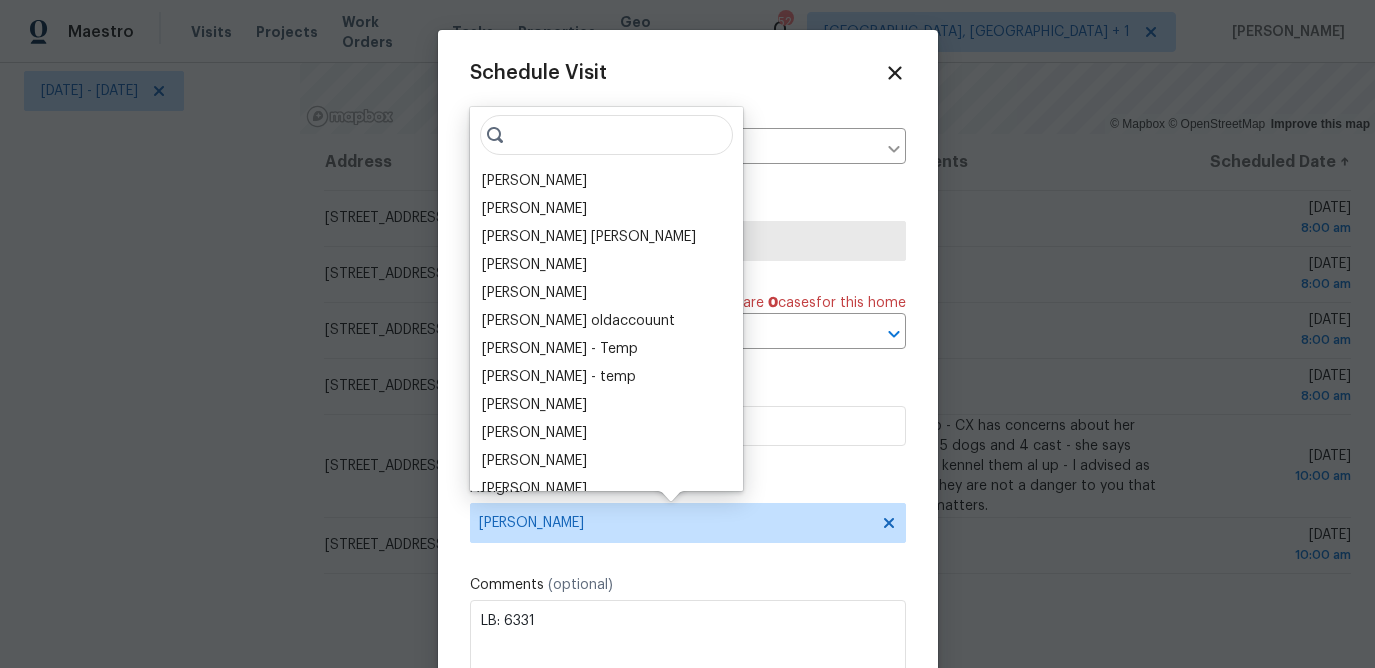 click at bounding box center [606, 135] 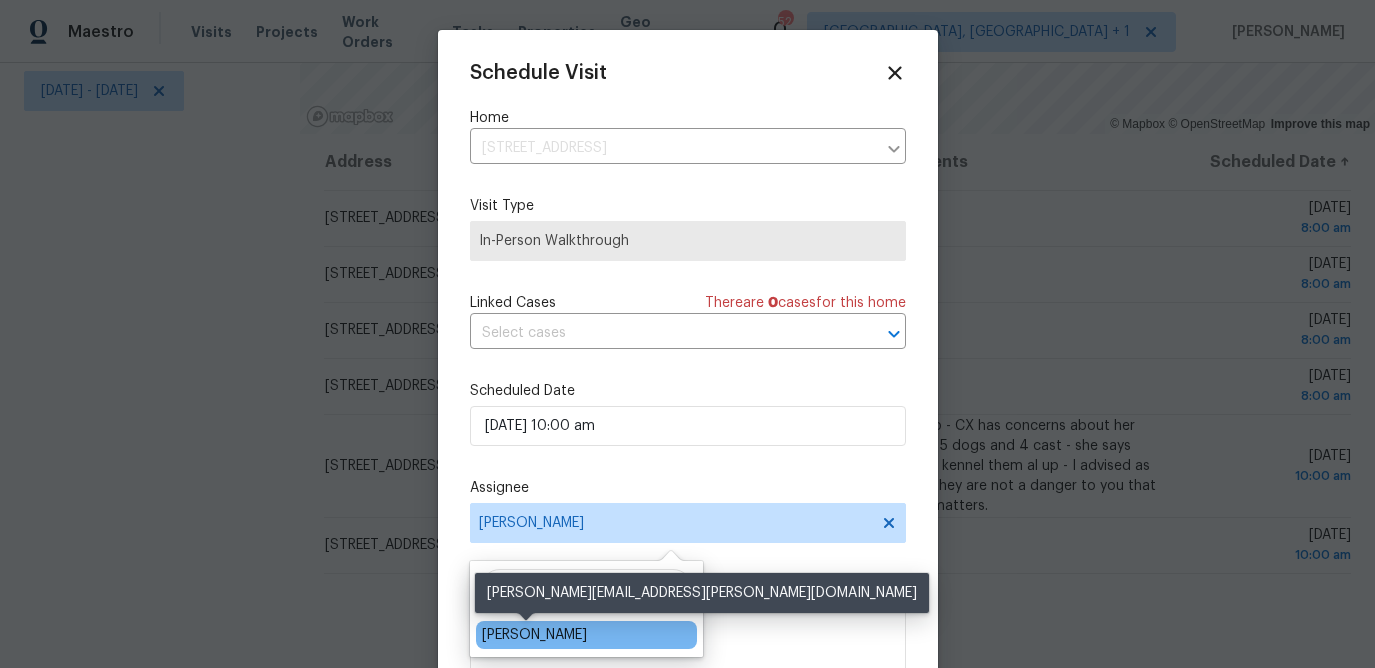 type on "[PERSON_NAME]" 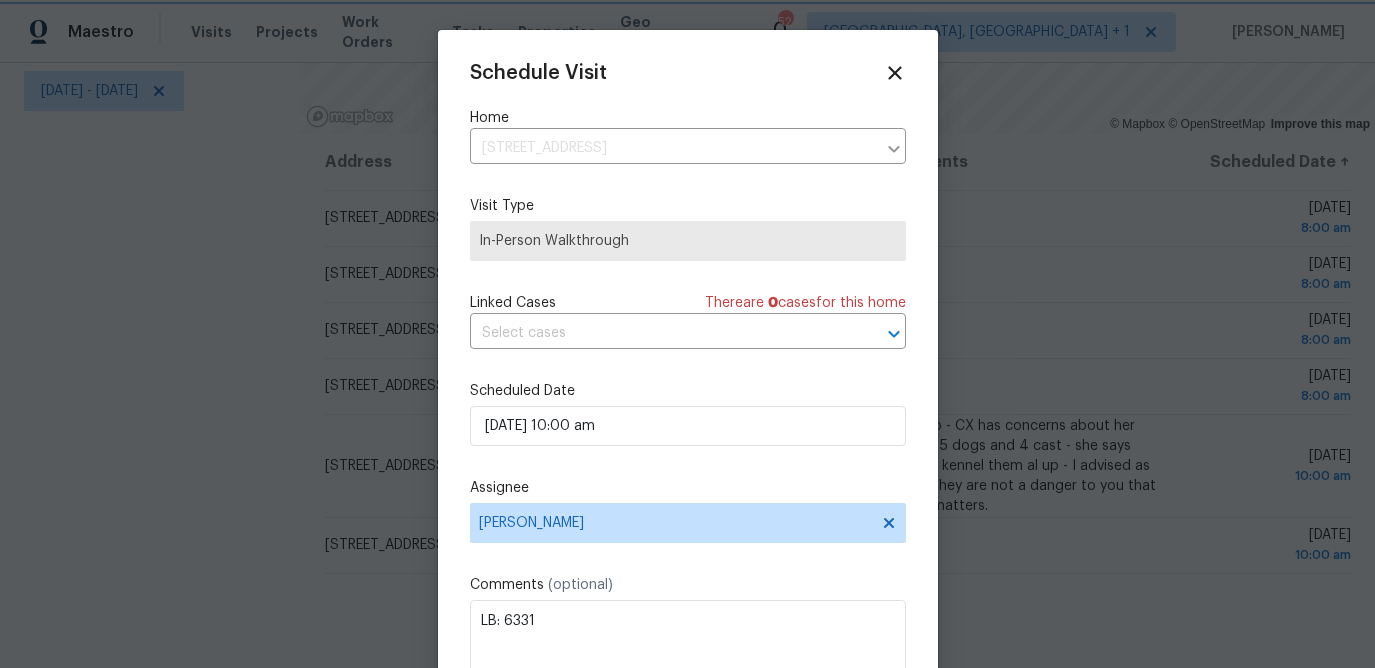 scroll, scrollTop: 37, scrollLeft: 0, axis: vertical 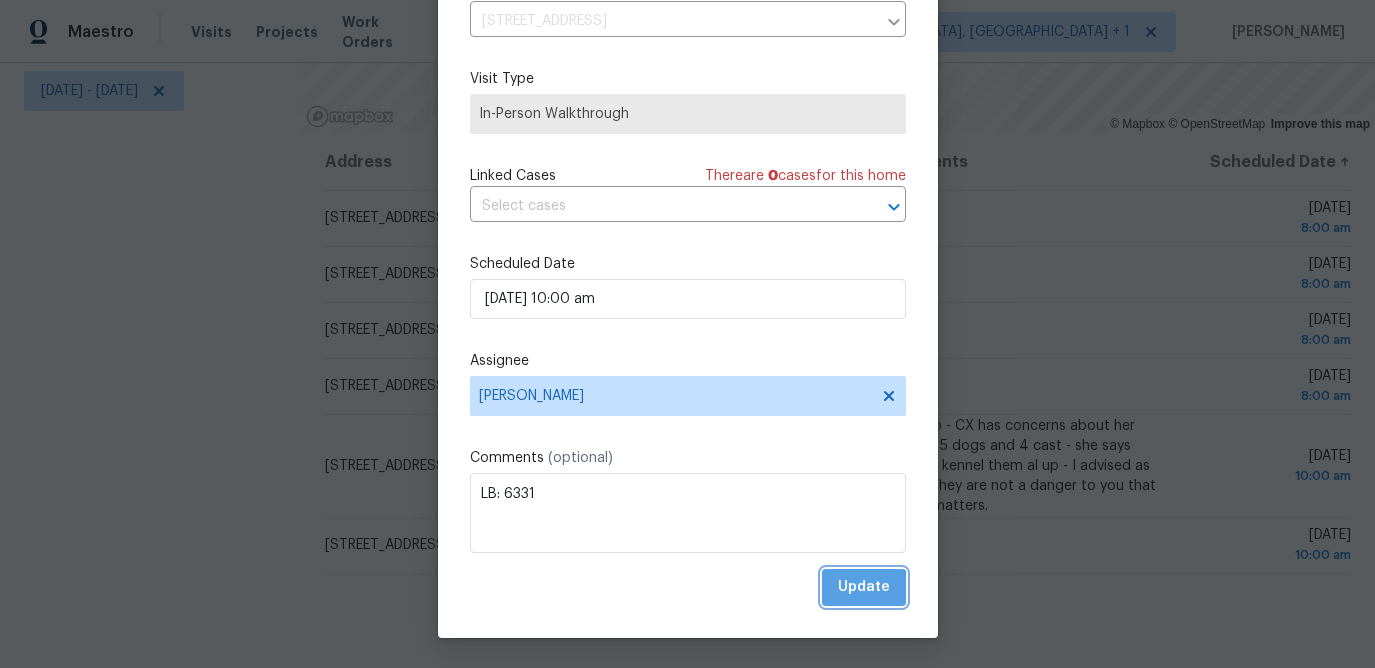 click on "Update" at bounding box center [864, 587] 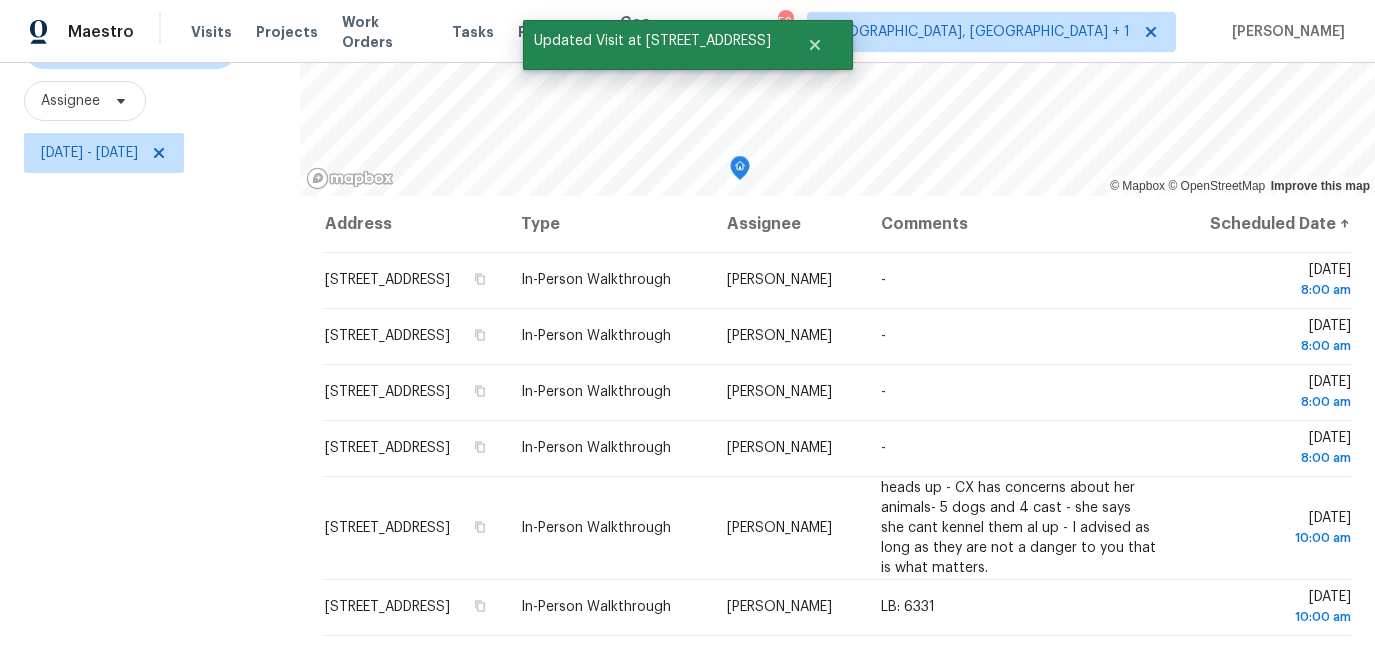 scroll, scrollTop: 289, scrollLeft: 0, axis: vertical 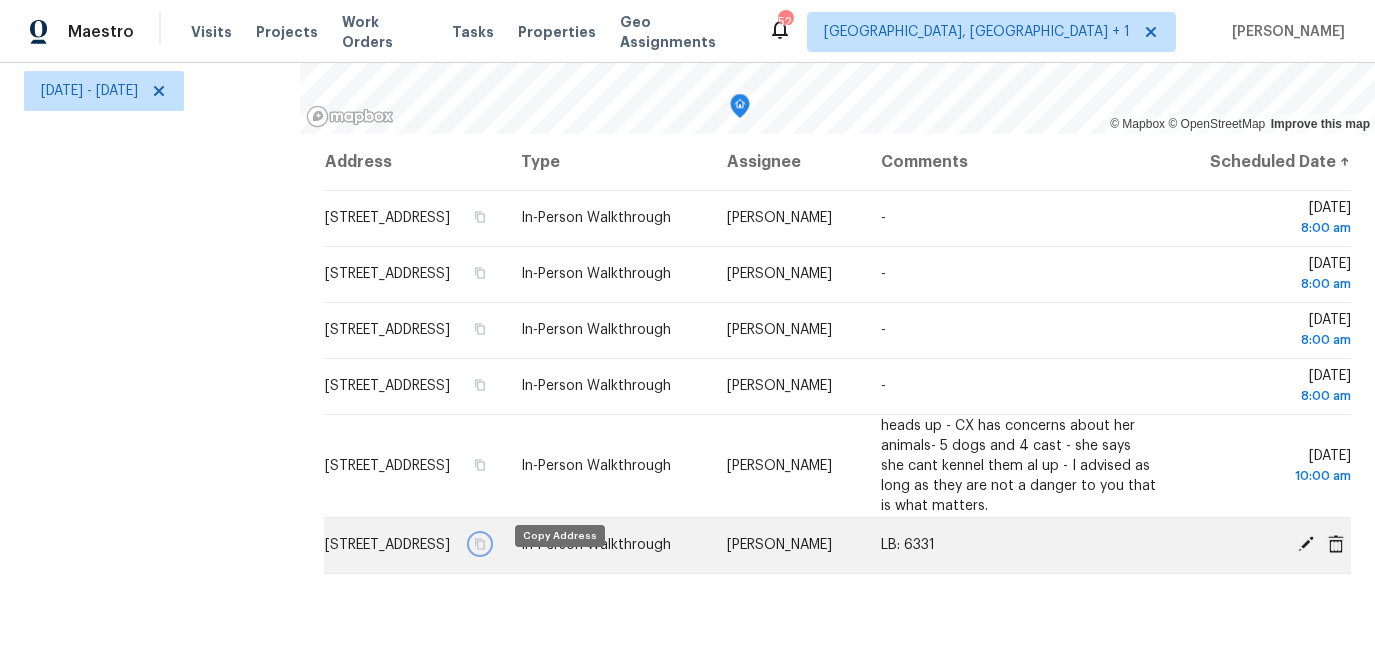 click 